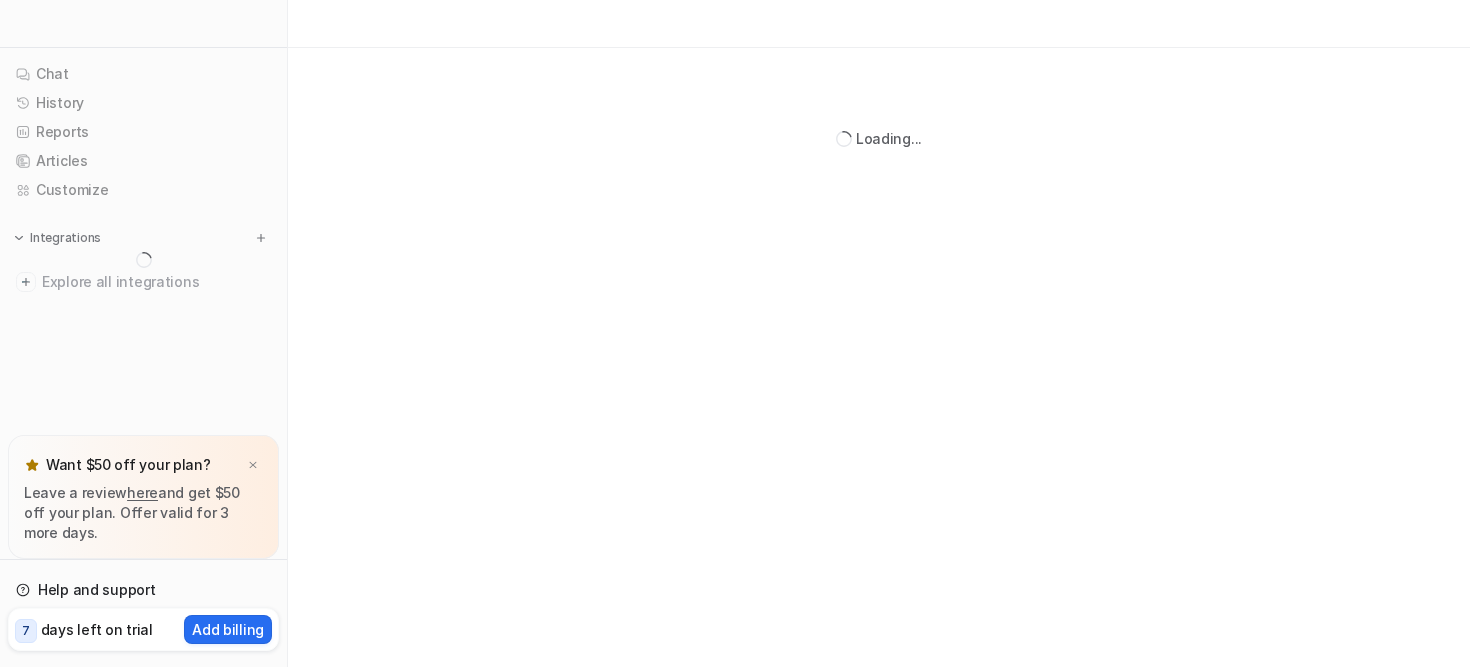 scroll, scrollTop: 0, scrollLeft: 0, axis: both 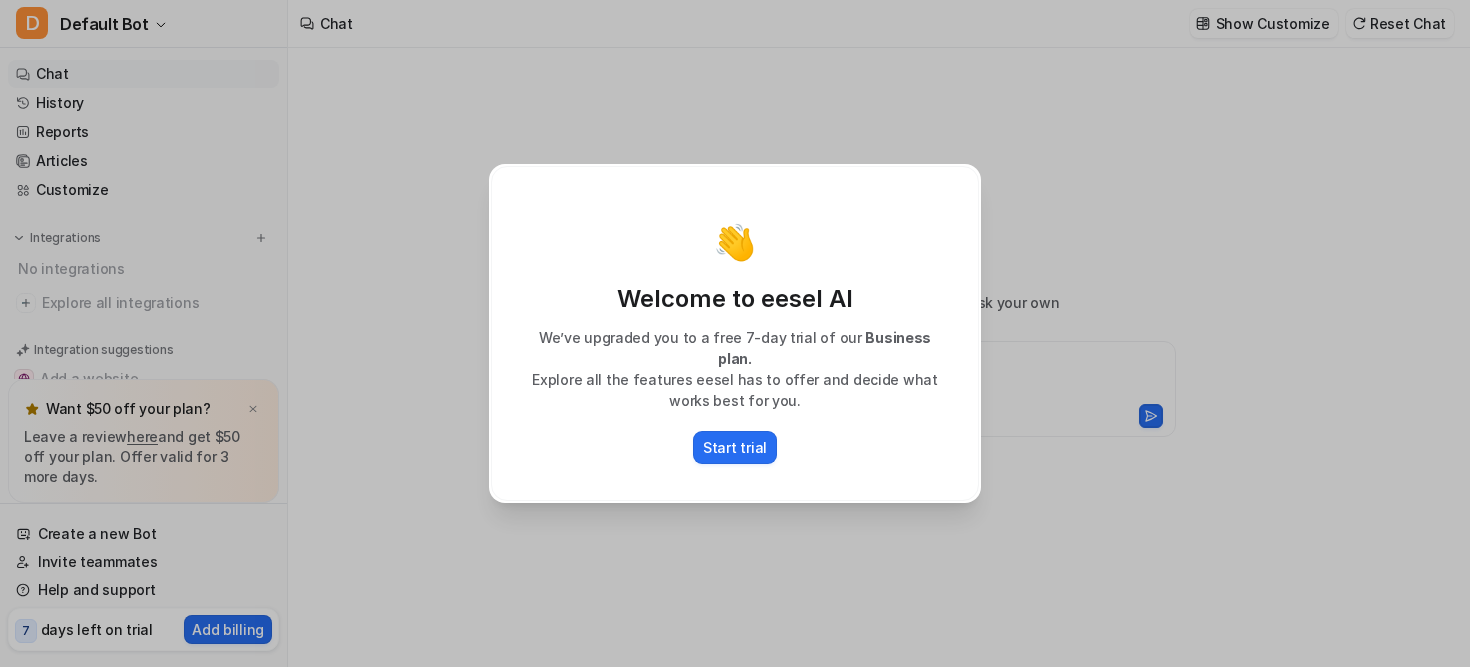type on "**********" 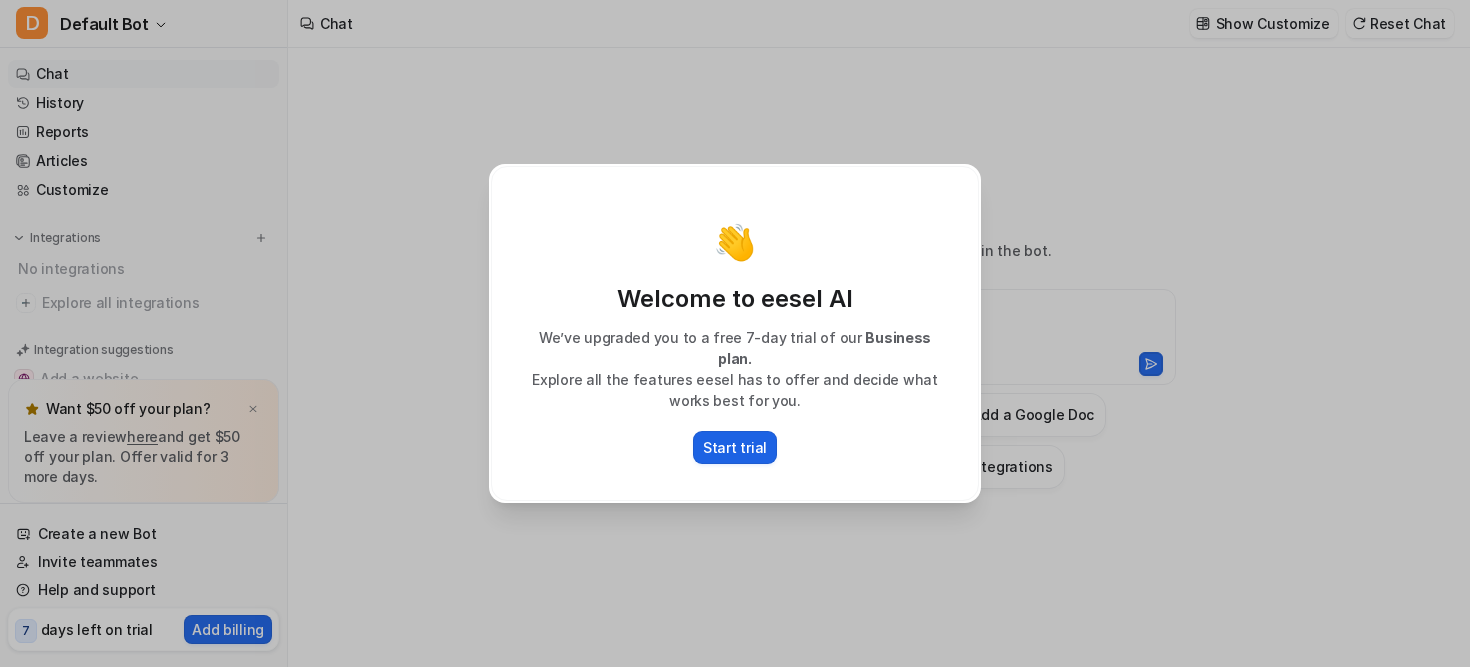 click on "Start trial" at bounding box center (735, 447) 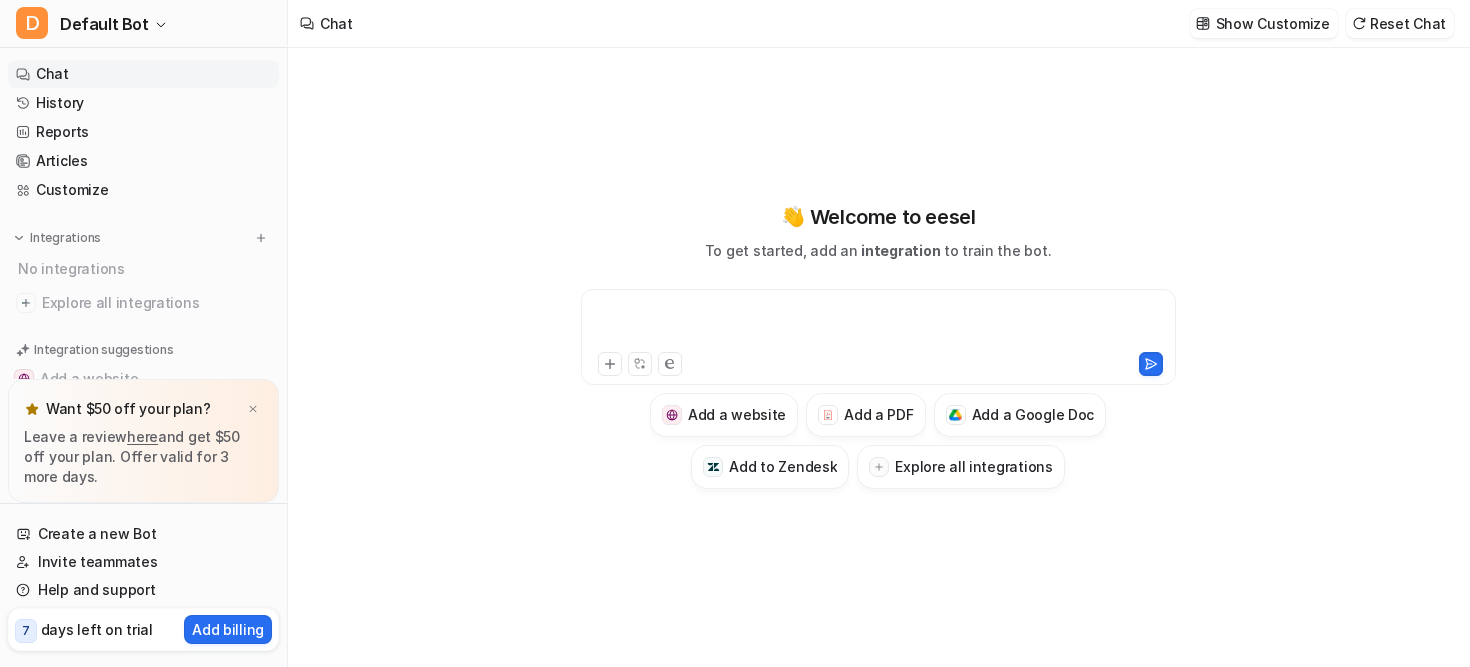 click at bounding box center (878, 325) 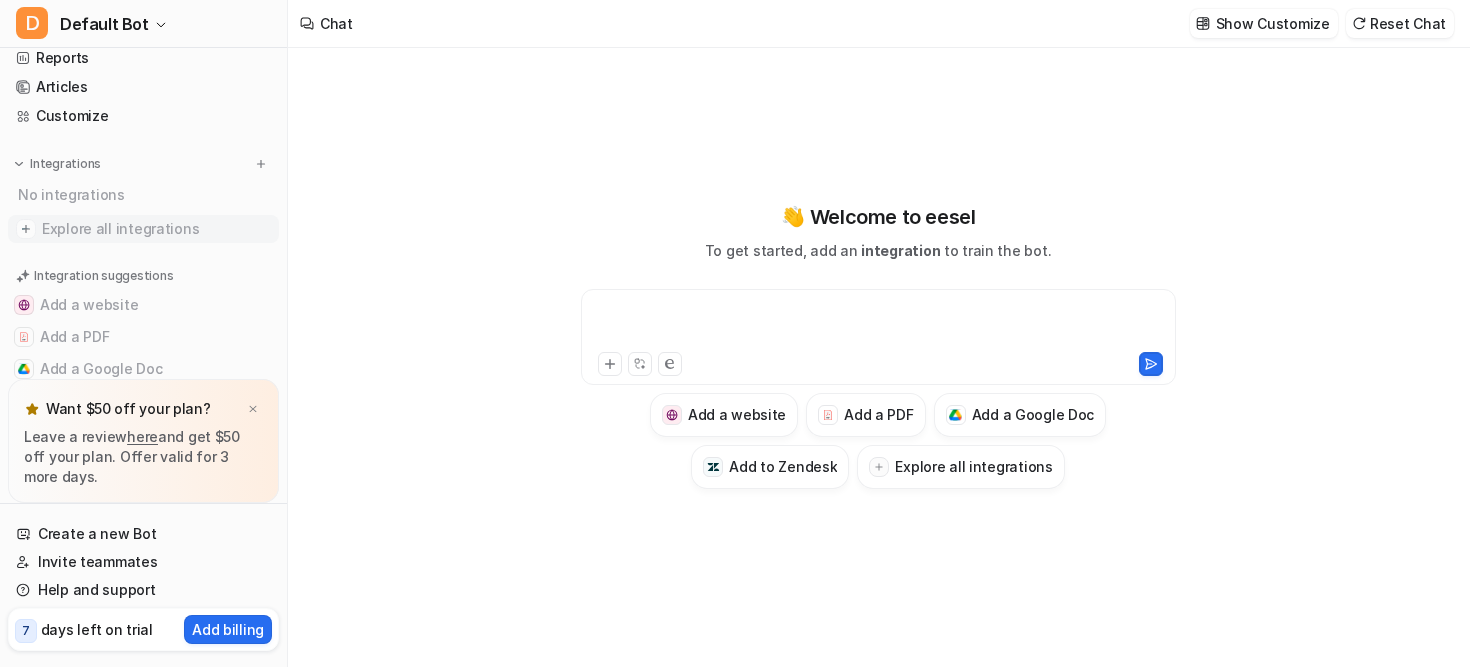 scroll, scrollTop: 75, scrollLeft: 0, axis: vertical 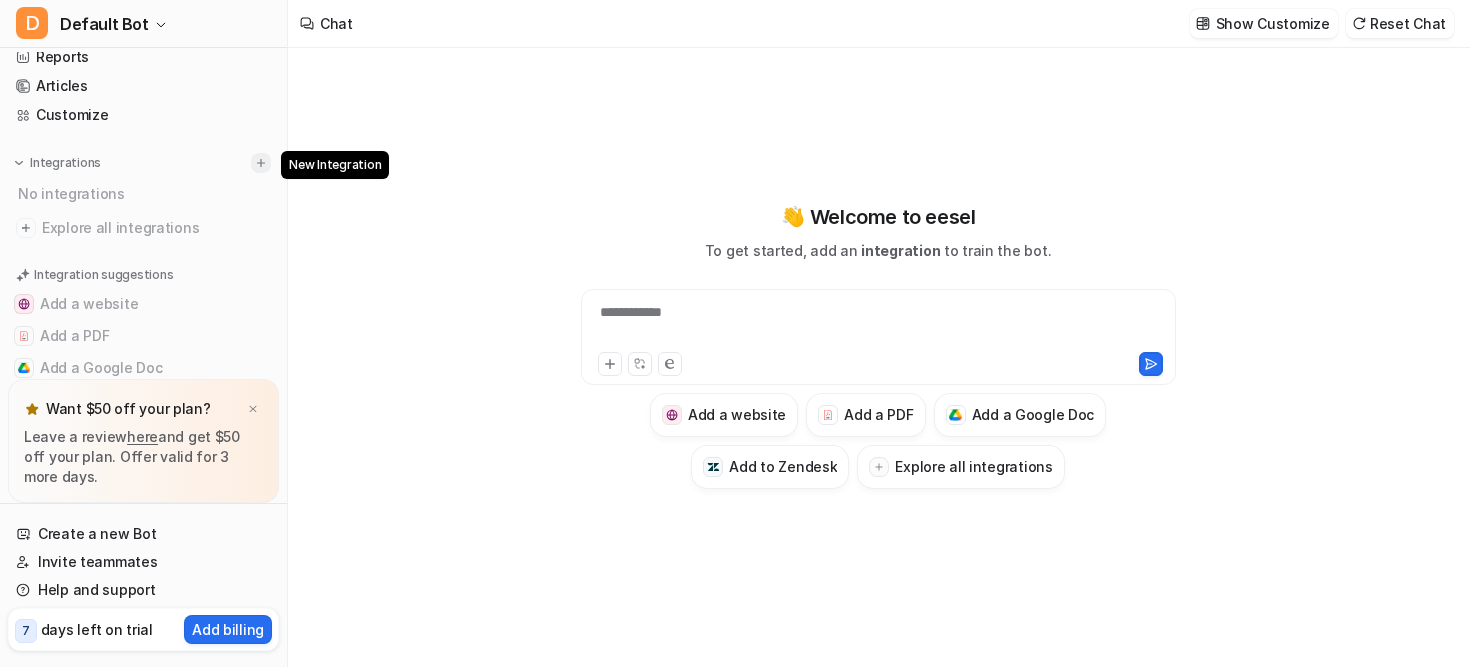click at bounding box center (261, 163) 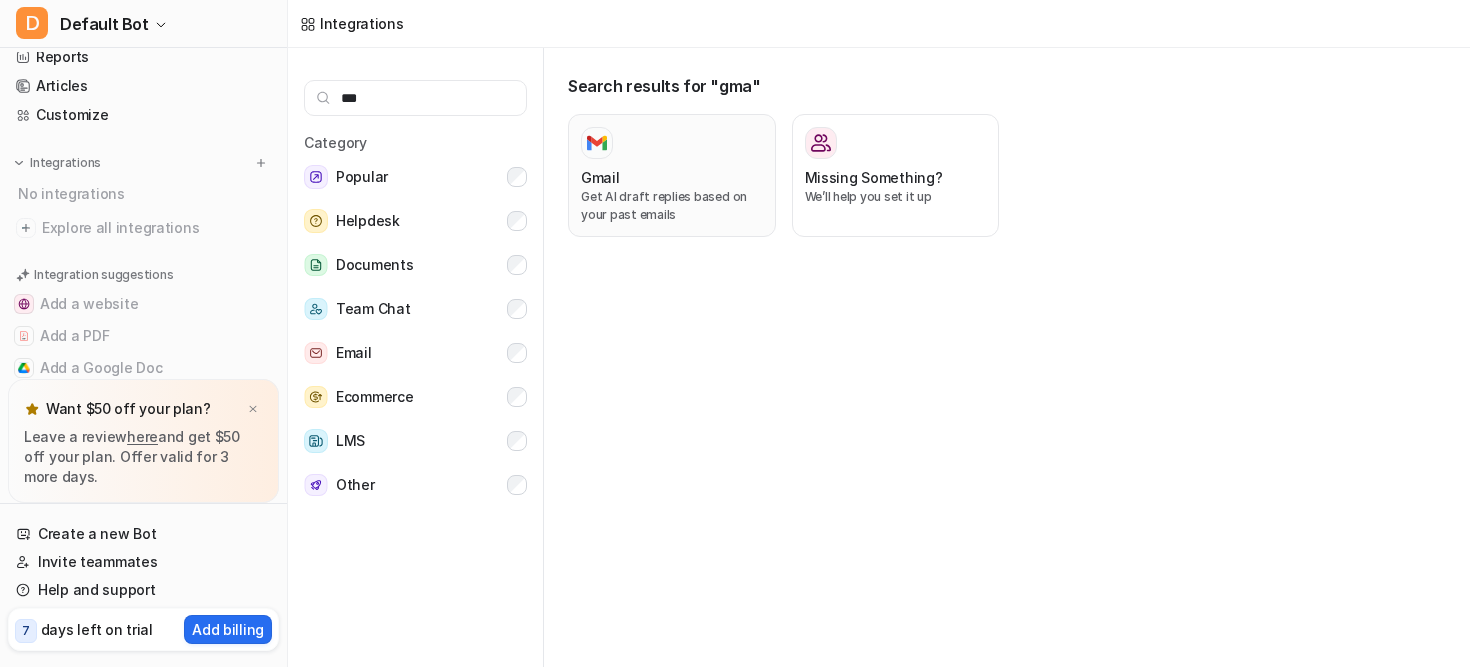 type on "***" 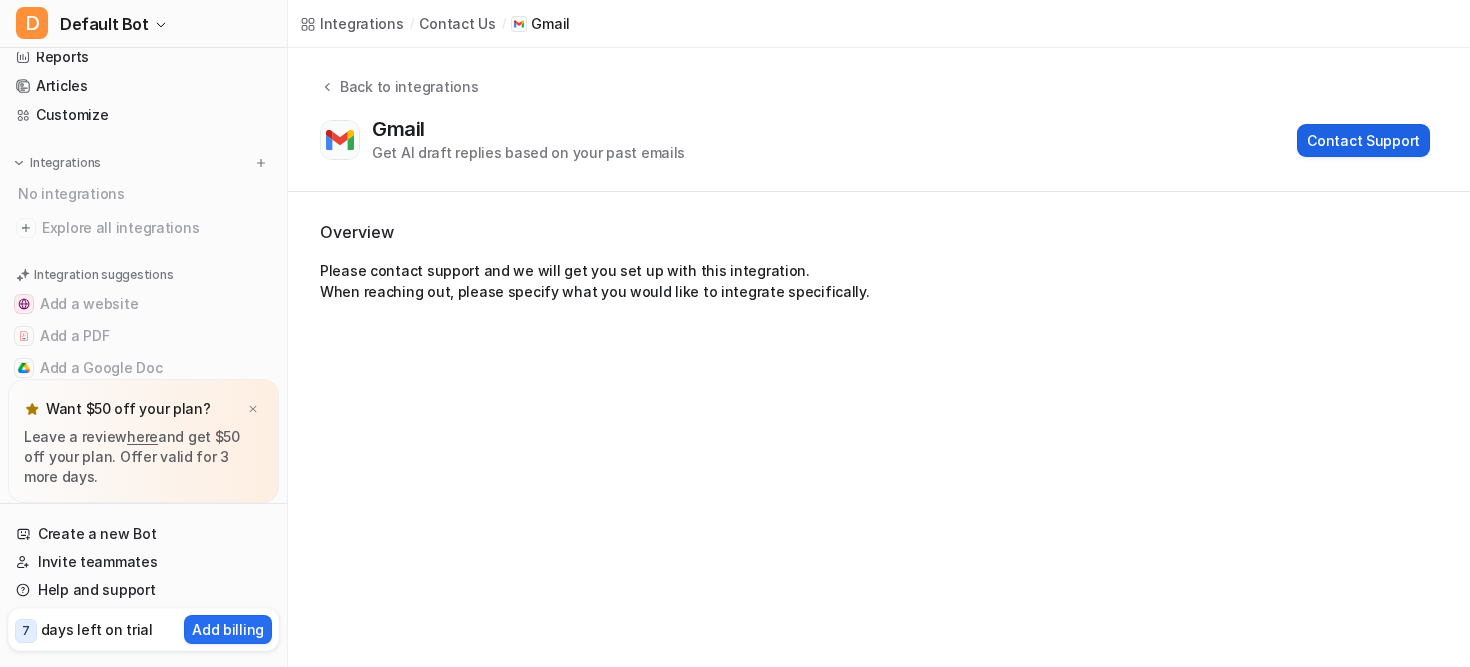 click on "Contact Support" at bounding box center (1363, 140) 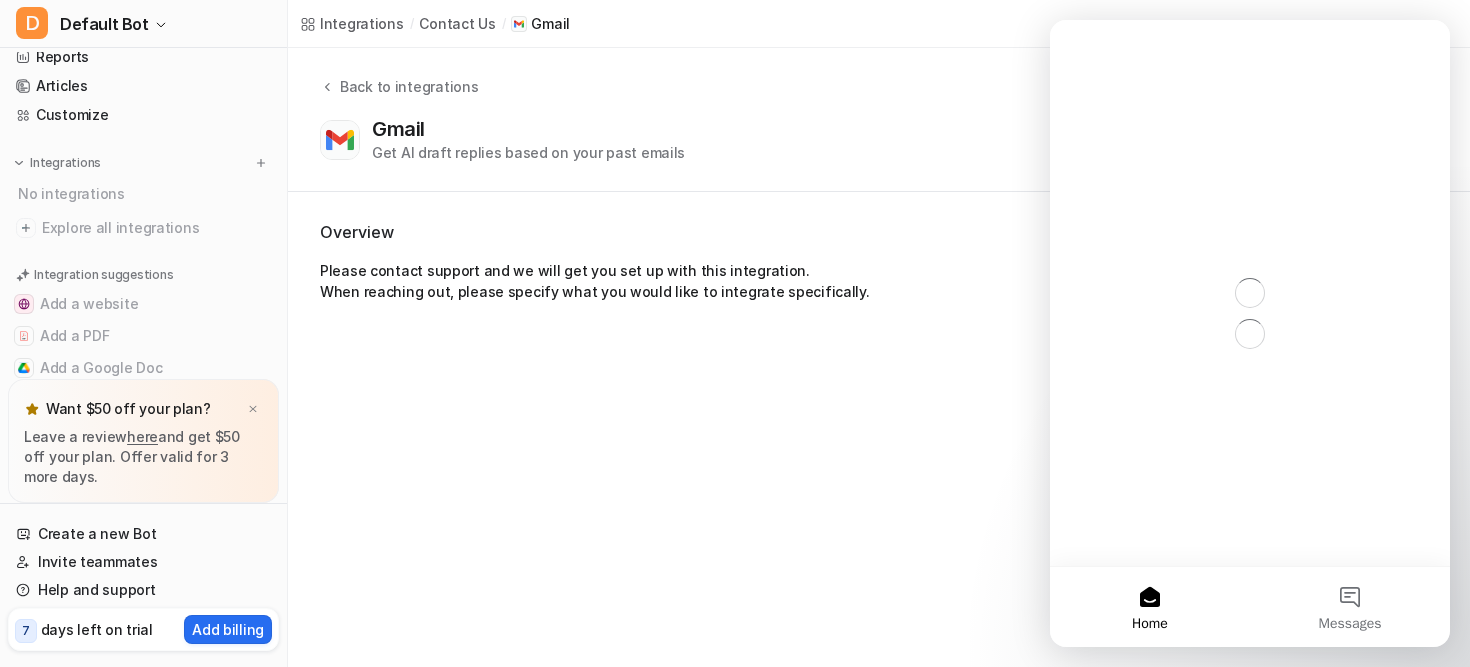 scroll, scrollTop: 0, scrollLeft: 0, axis: both 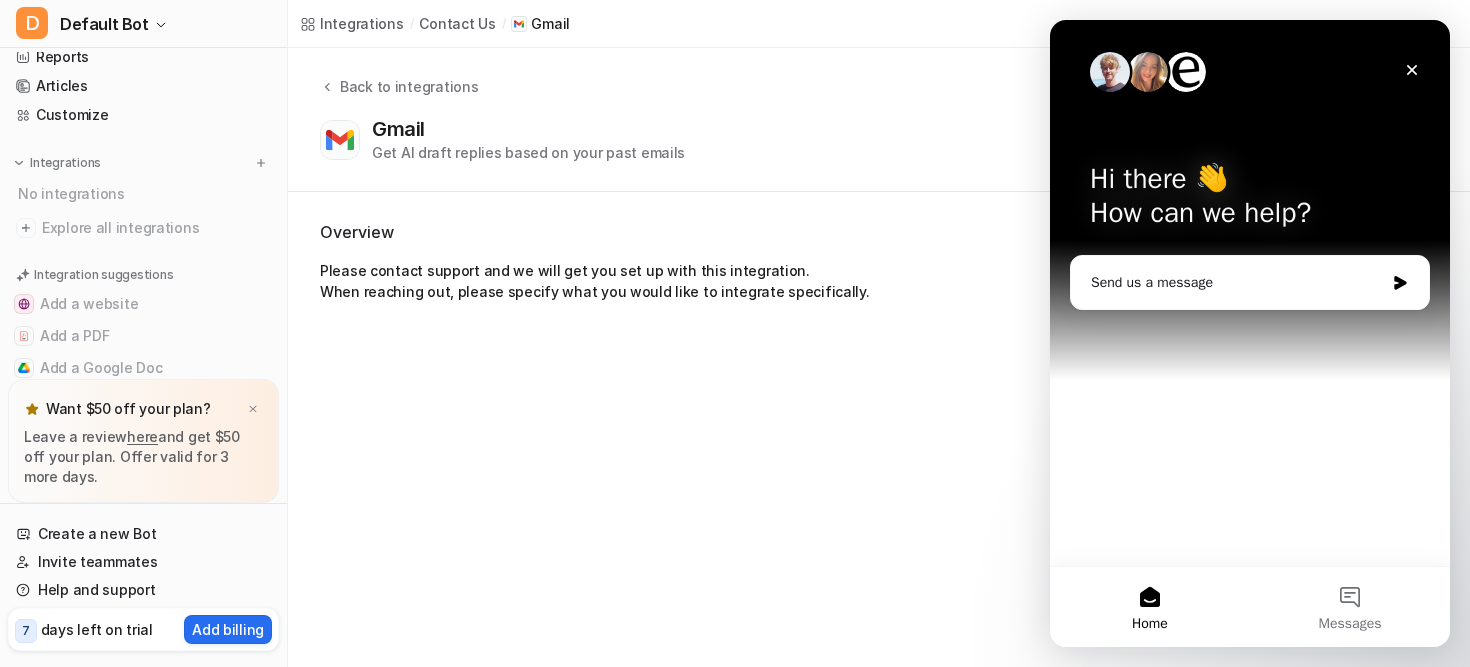 click on "[EMAIL_PROVIDER] Get AI draft replies based on your past emails Contact Support" at bounding box center [875, 140] 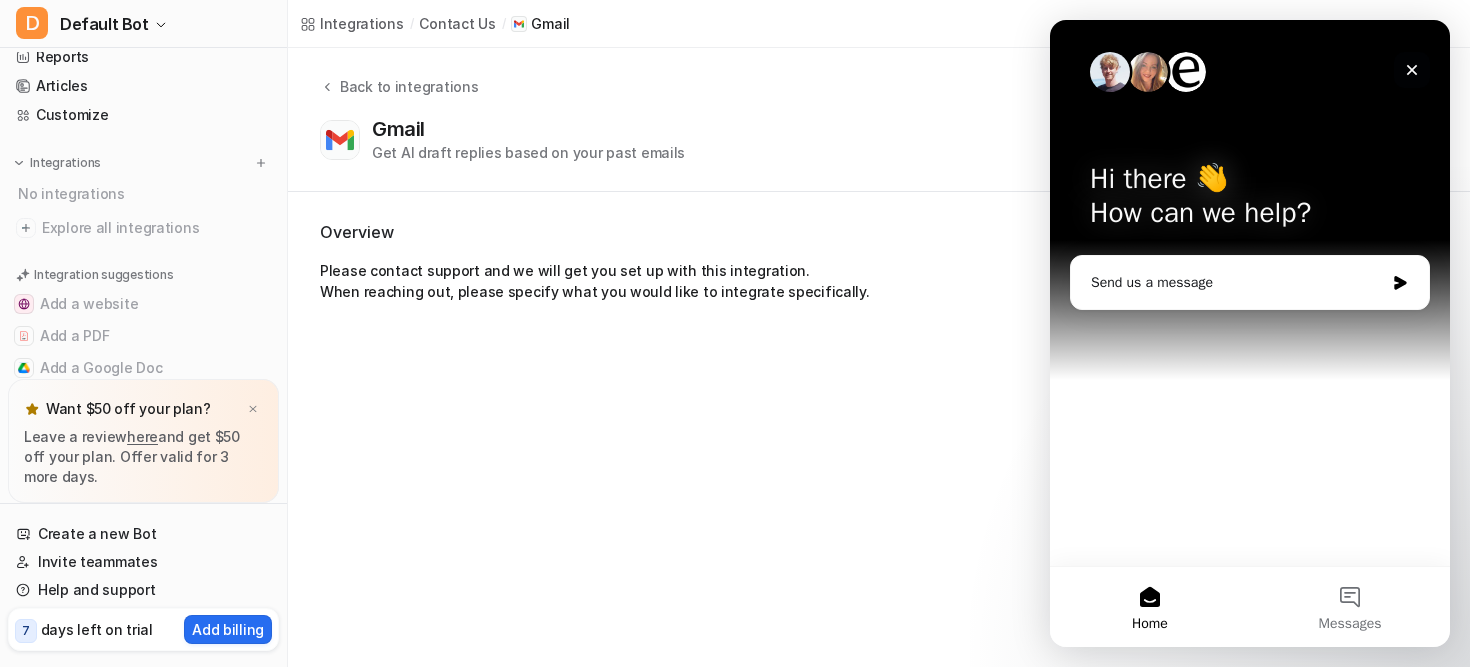 click 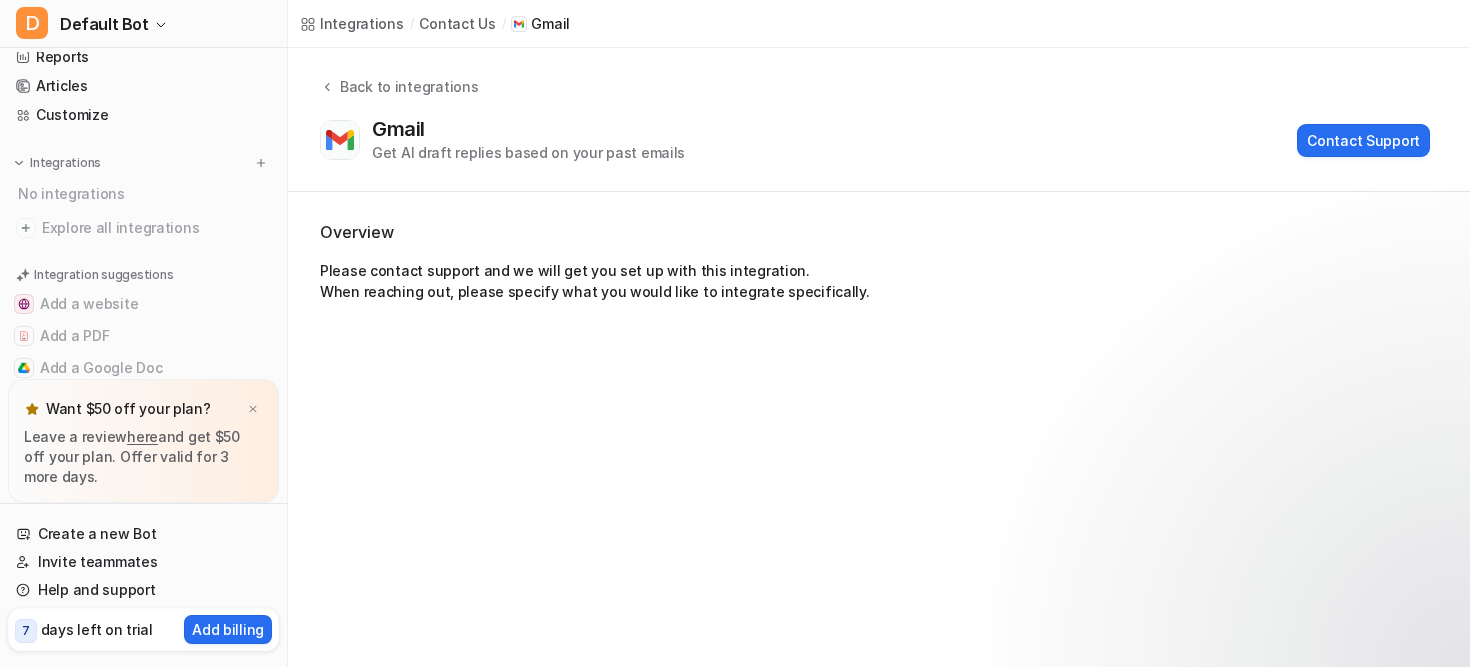 scroll, scrollTop: 0, scrollLeft: 0, axis: both 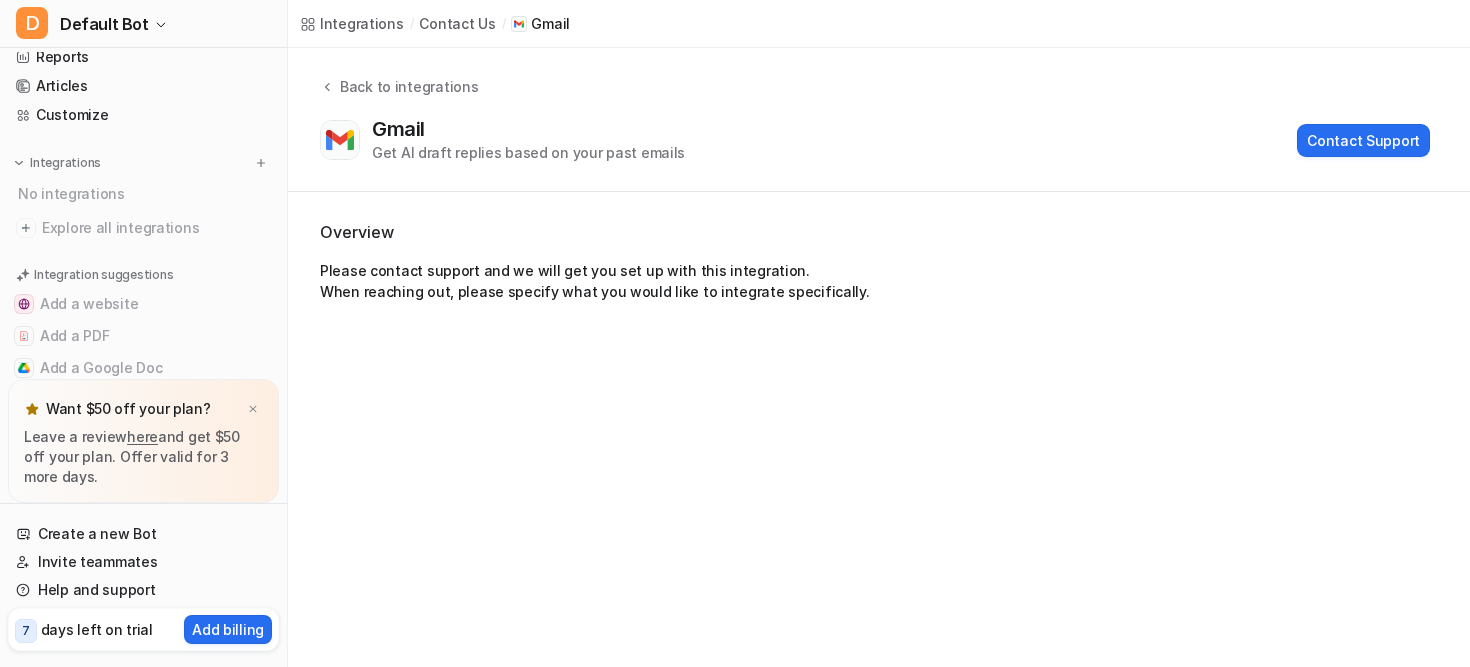 click on "Gmail" at bounding box center [402, 129] 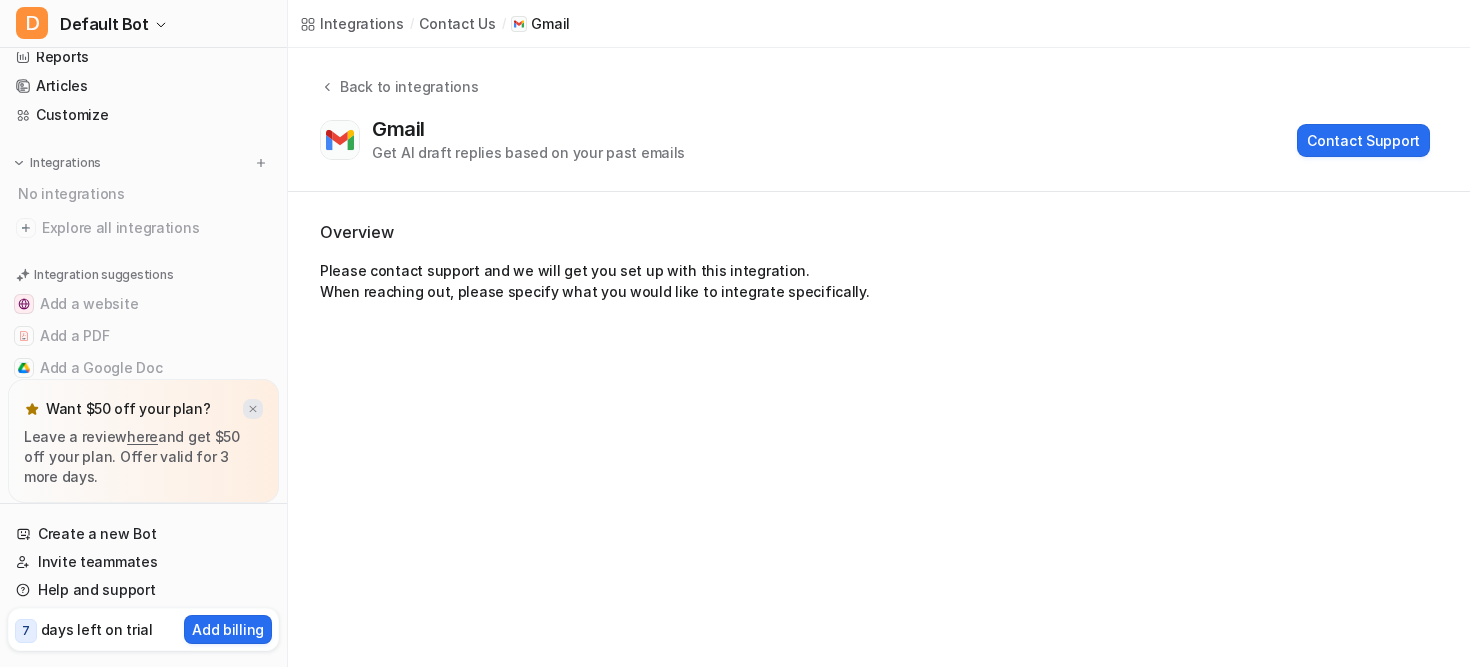 click at bounding box center [253, 409] 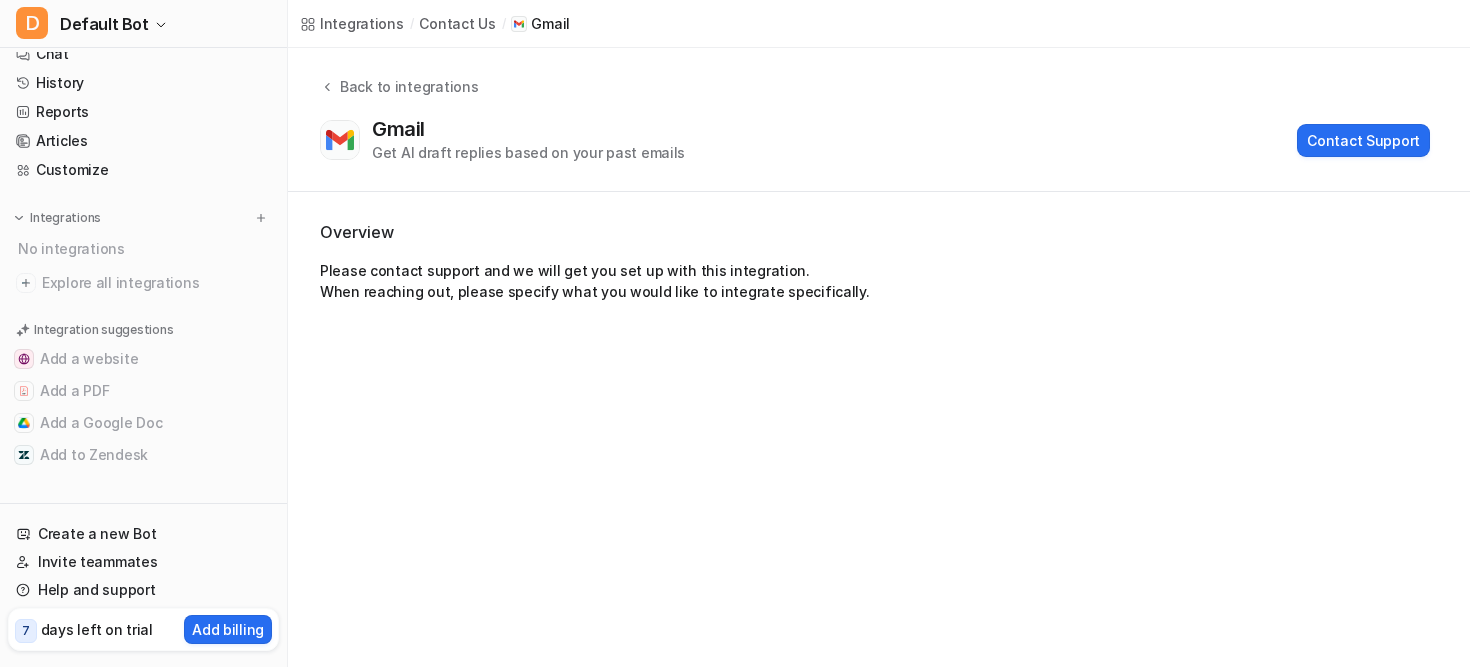 scroll, scrollTop: 20, scrollLeft: 0, axis: vertical 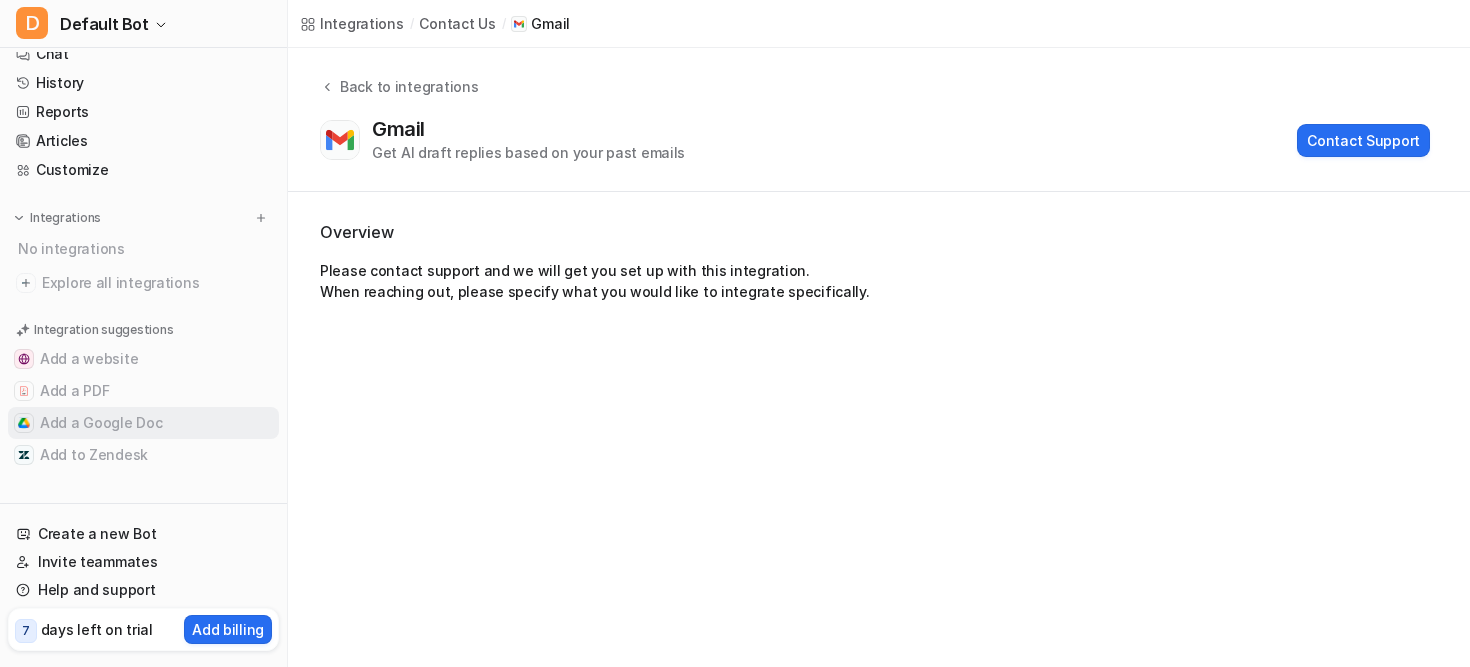 click on "Add a Google Doc" at bounding box center (143, 423) 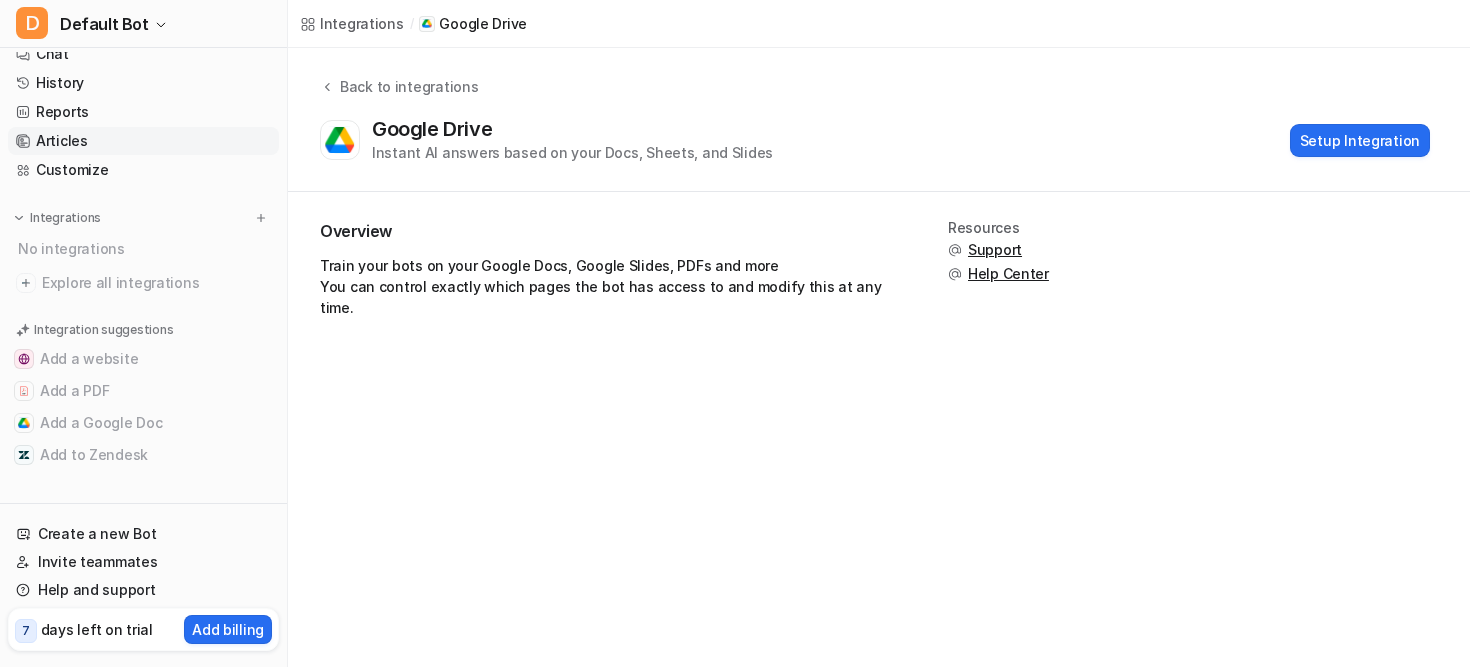 click on "Articles" at bounding box center [143, 141] 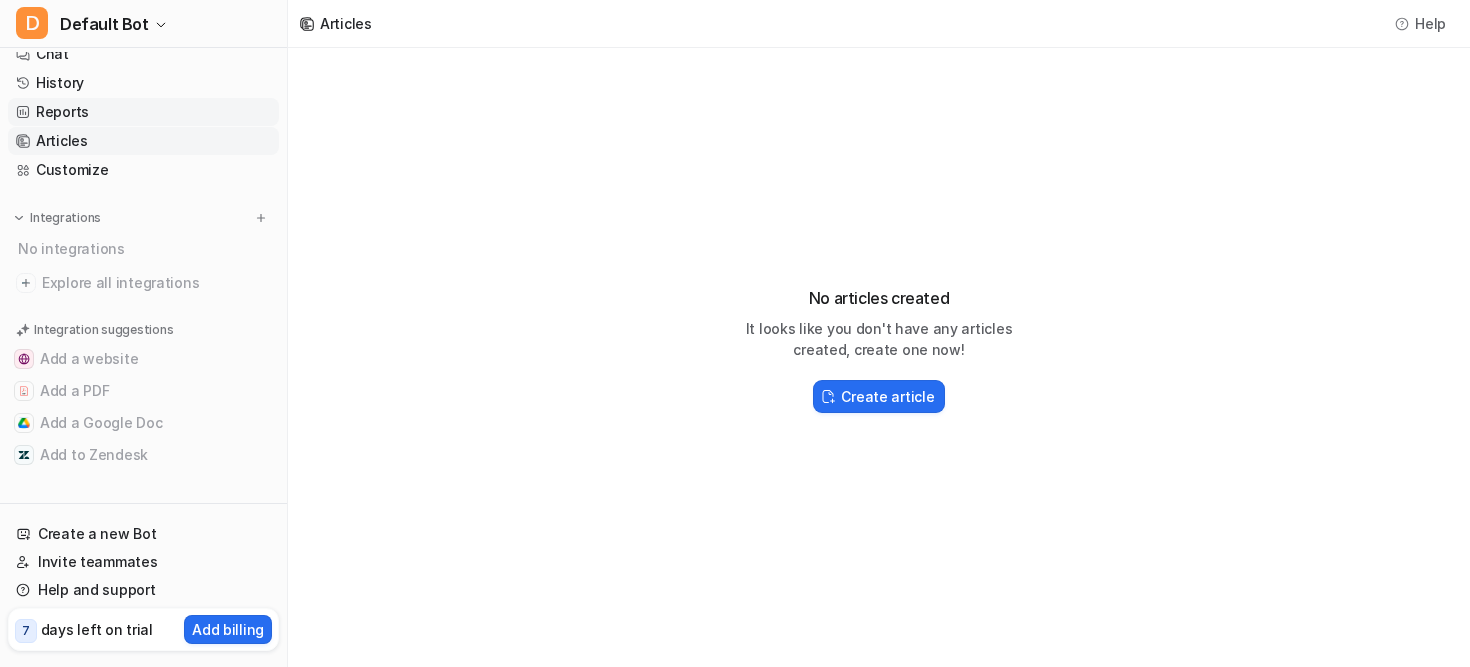 click on "Reports" at bounding box center (143, 112) 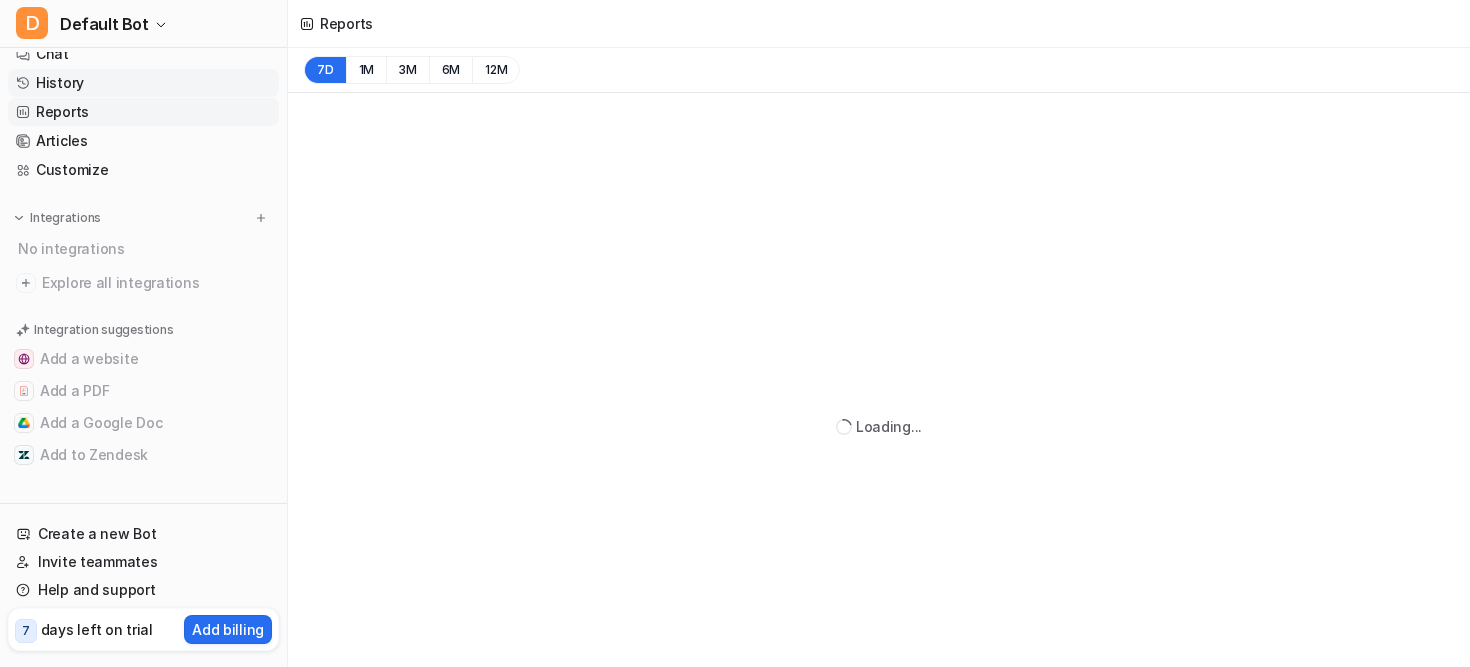 click on "History" at bounding box center [143, 83] 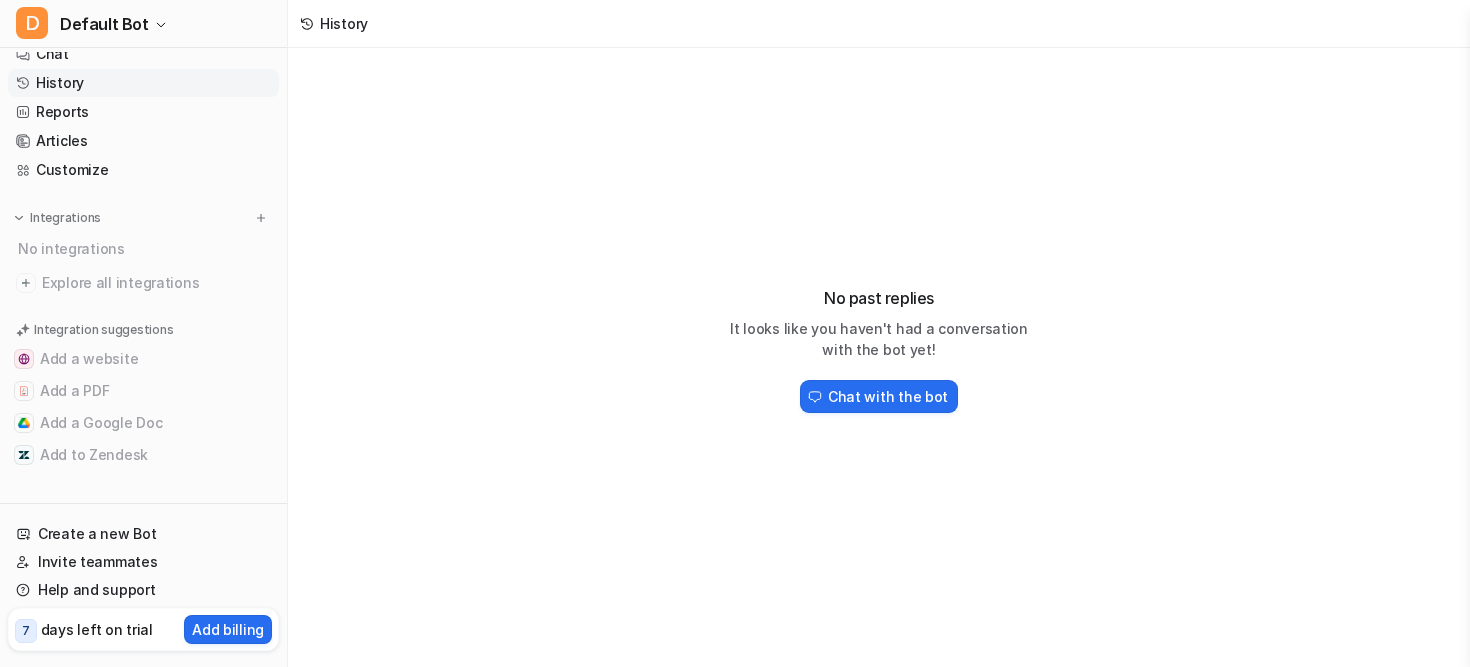 click on "No past replies It looks like you haven't had a conversation with the bot yet! Chat with the bot" at bounding box center [879, 341] 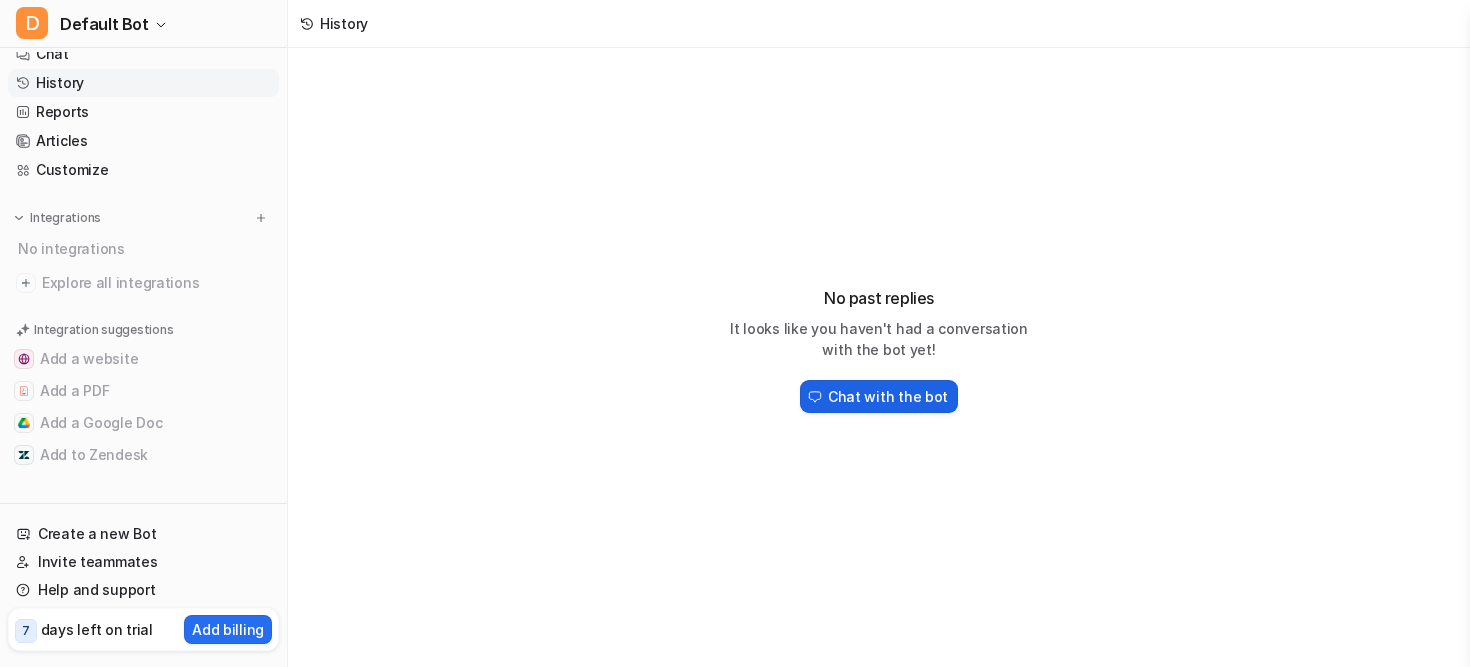 click on "Chat with the bot" at bounding box center (888, 396) 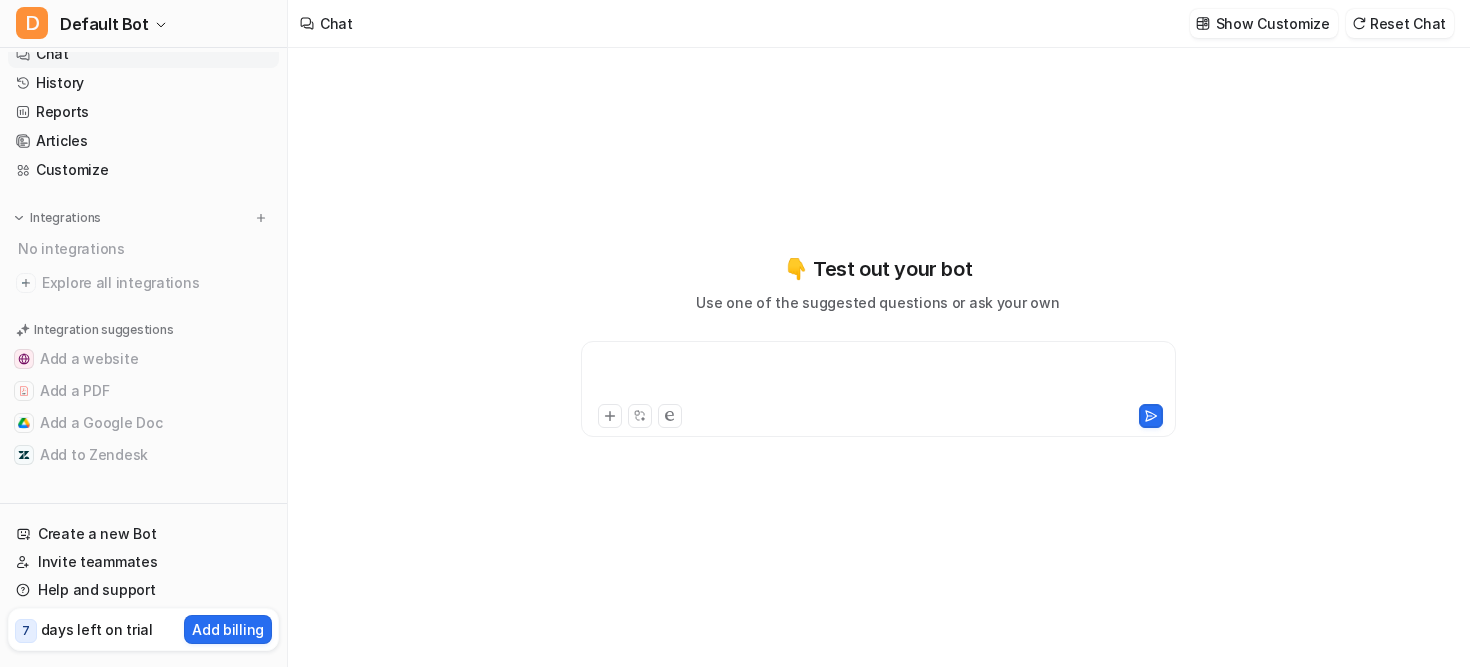 click at bounding box center [878, 377] 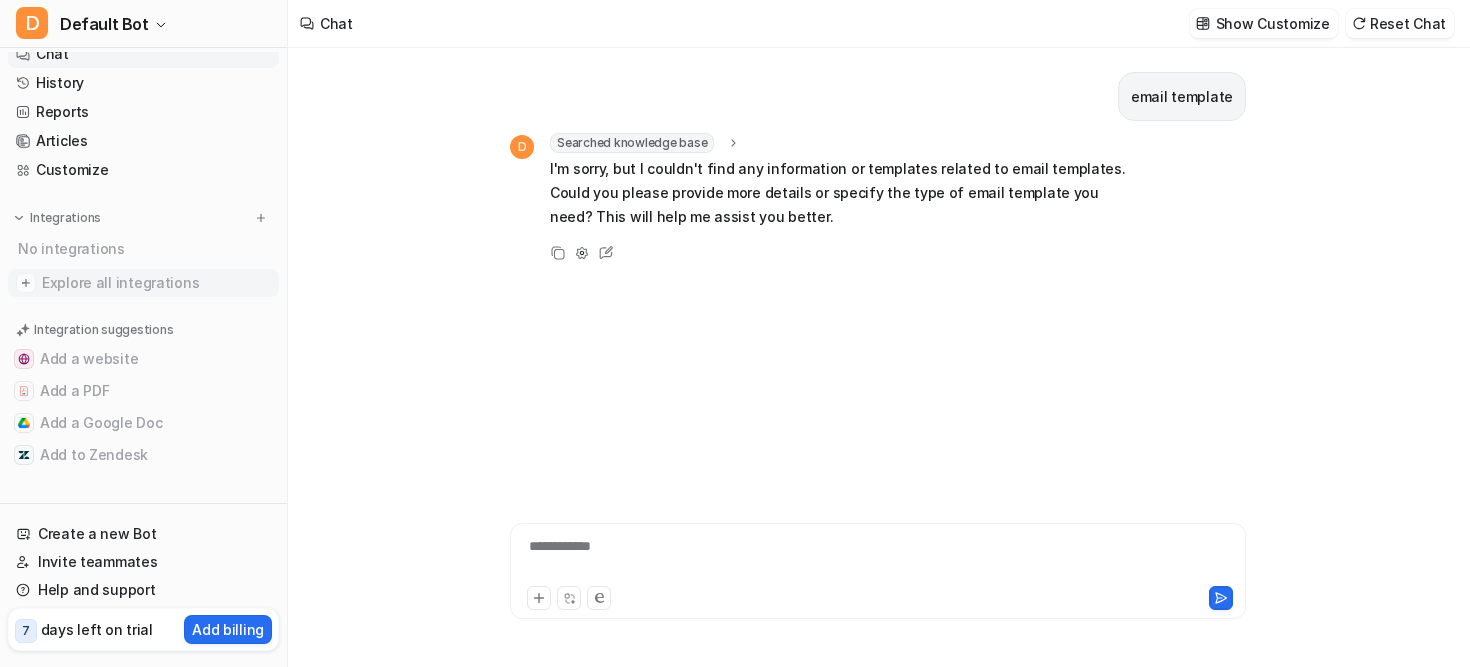 click on "Explore all integrations" at bounding box center [156, 283] 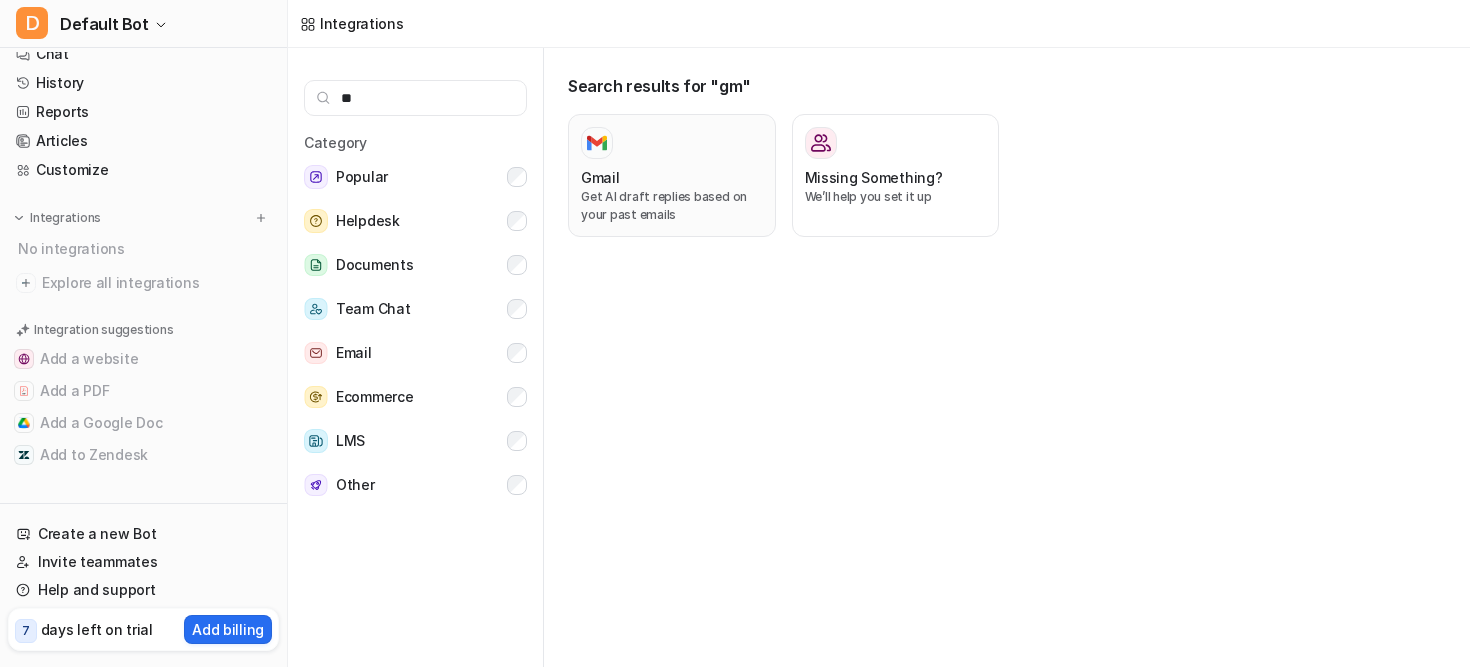 type on "**" 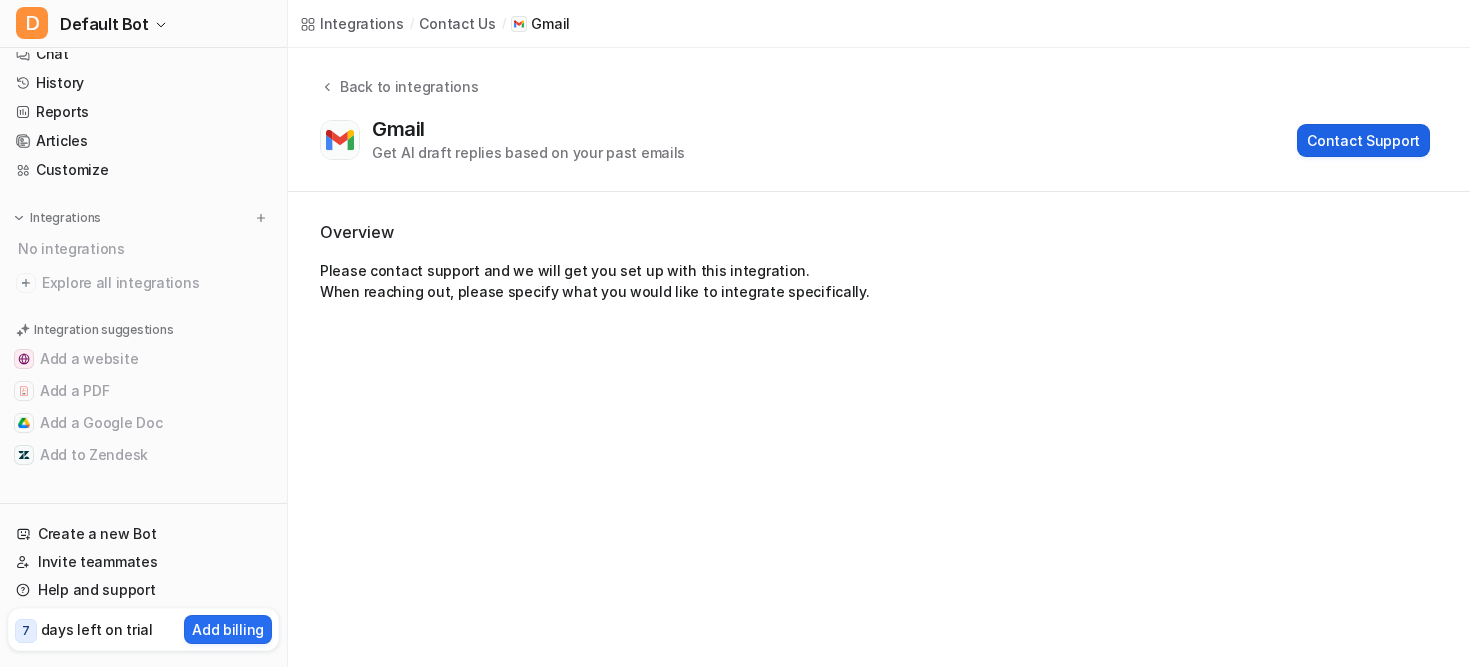 click on "Contact Support" at bounding box center [1363, 140] 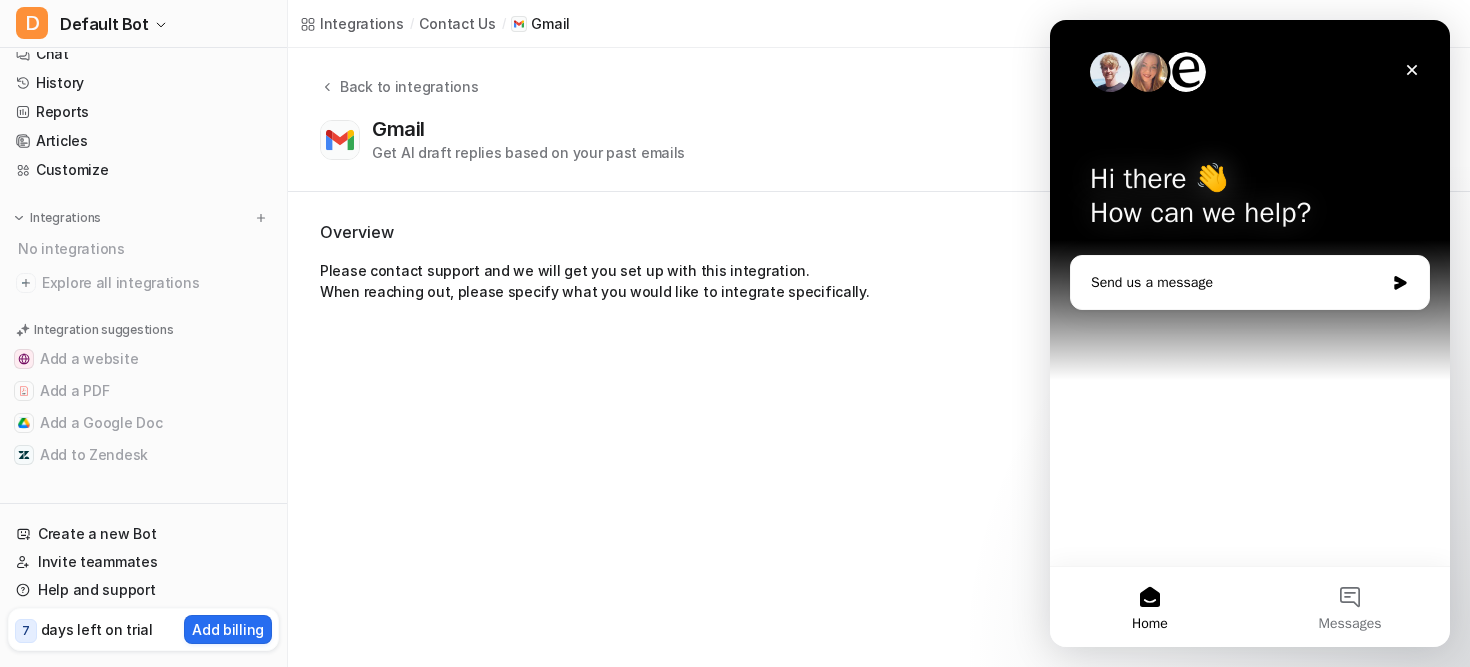 click on "Send us a message" at bounding box center [1237, 282] 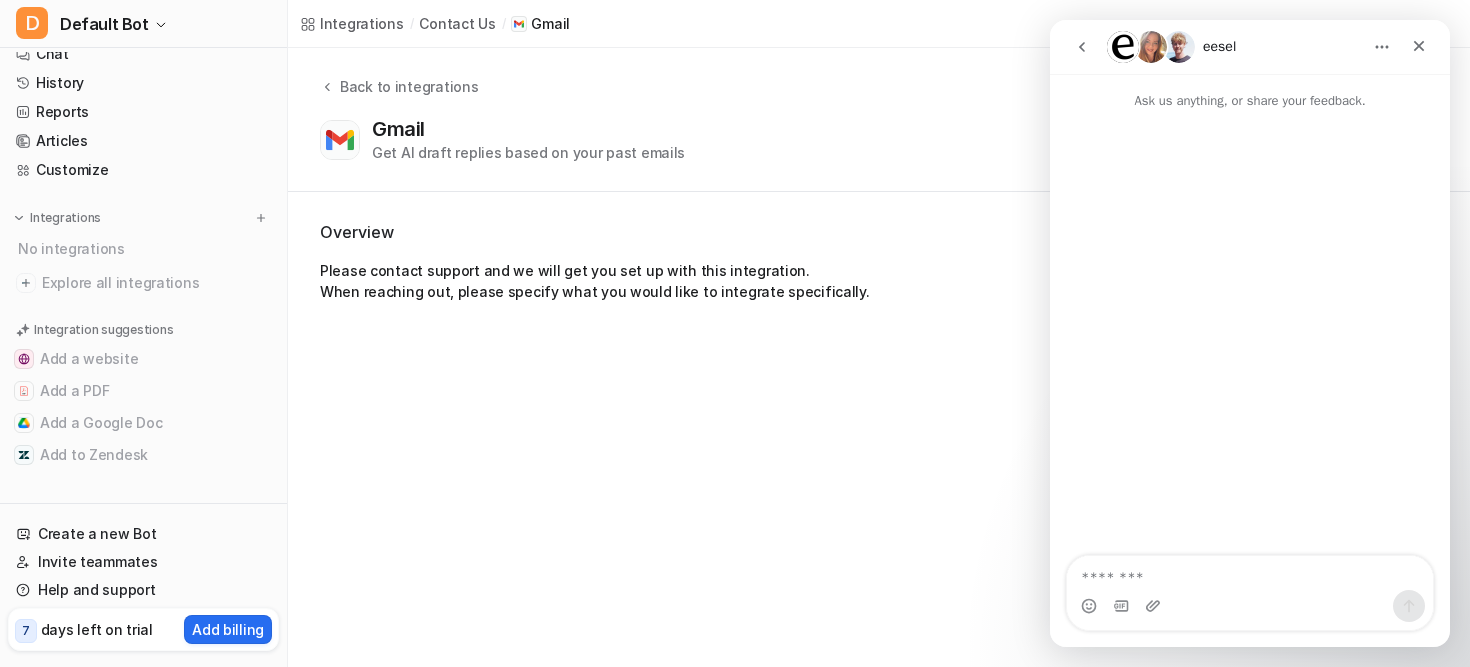click at bounding box center [1250, 573] 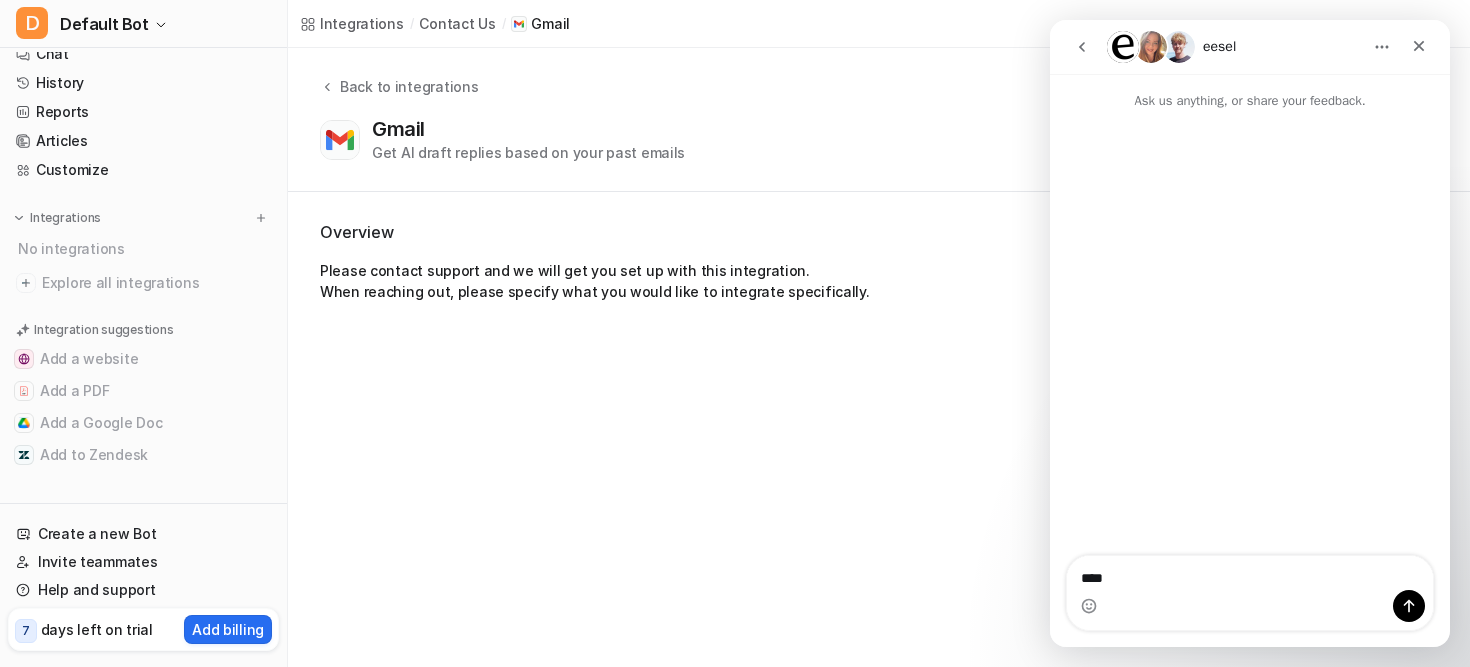type on "*****" 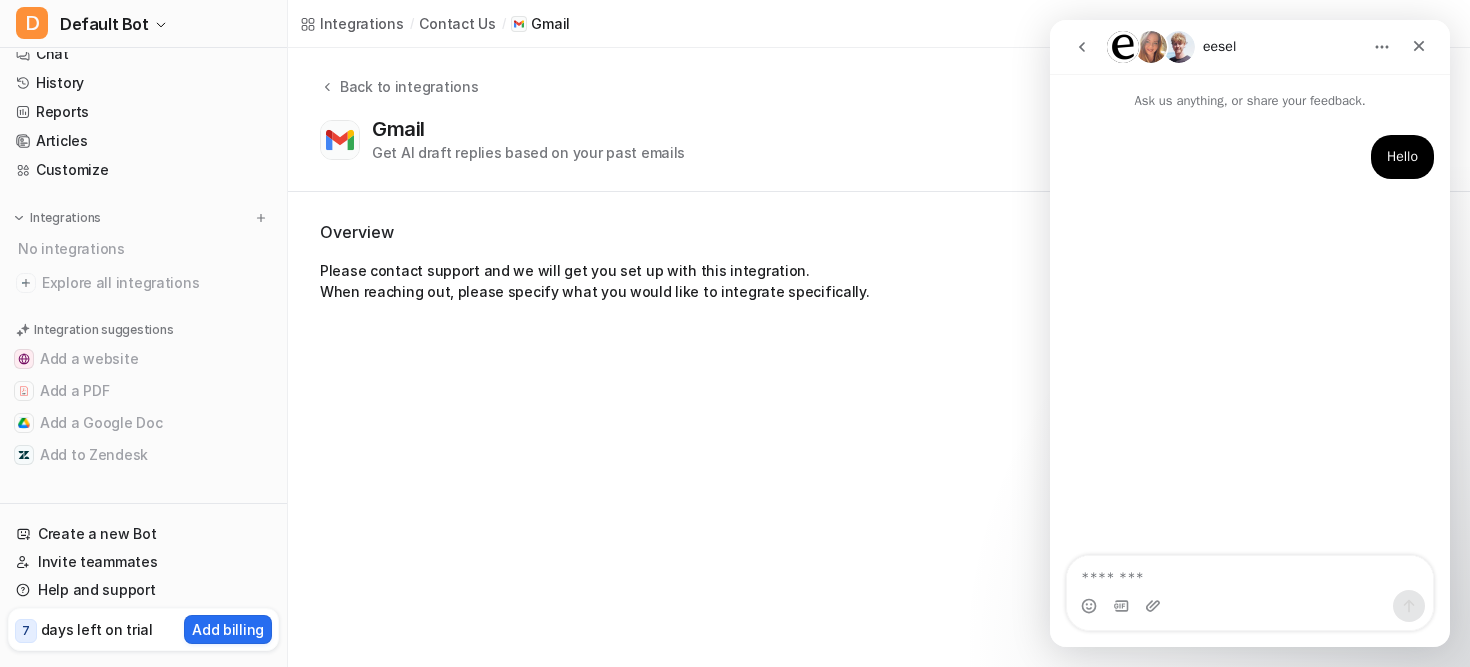 type on "*" 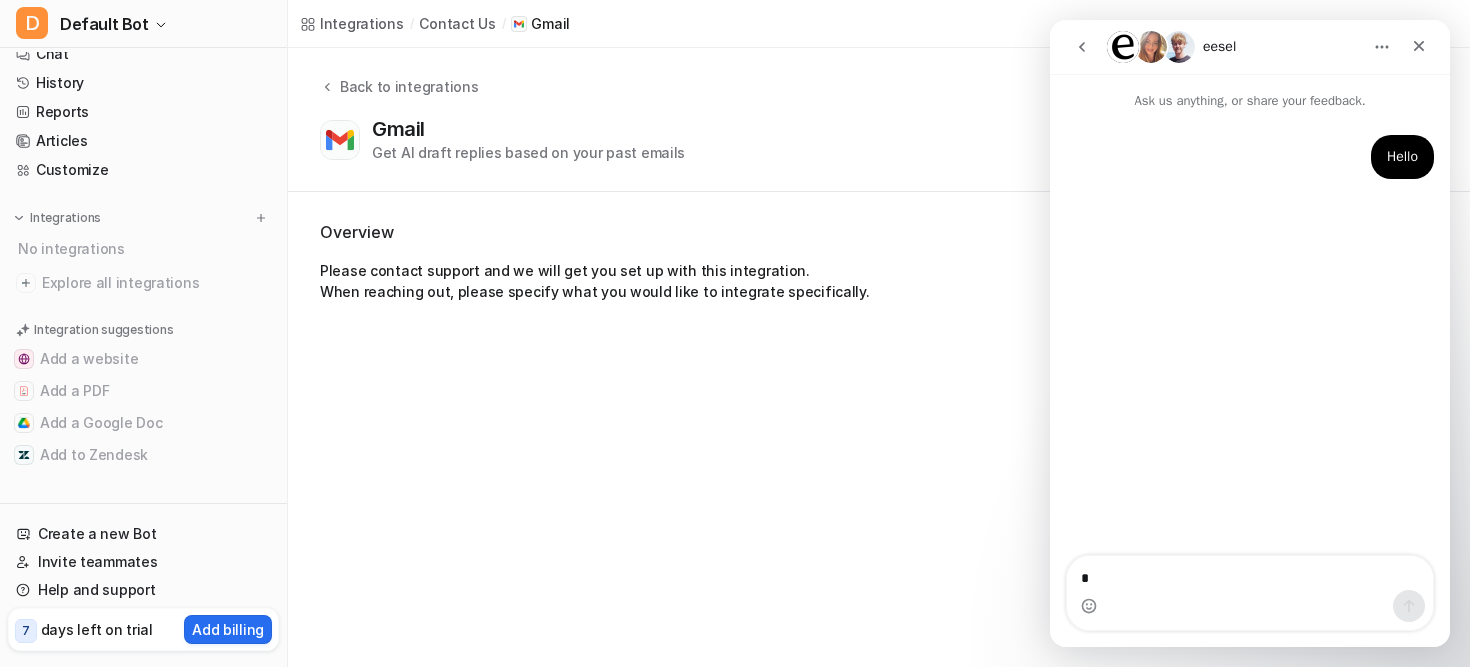 type 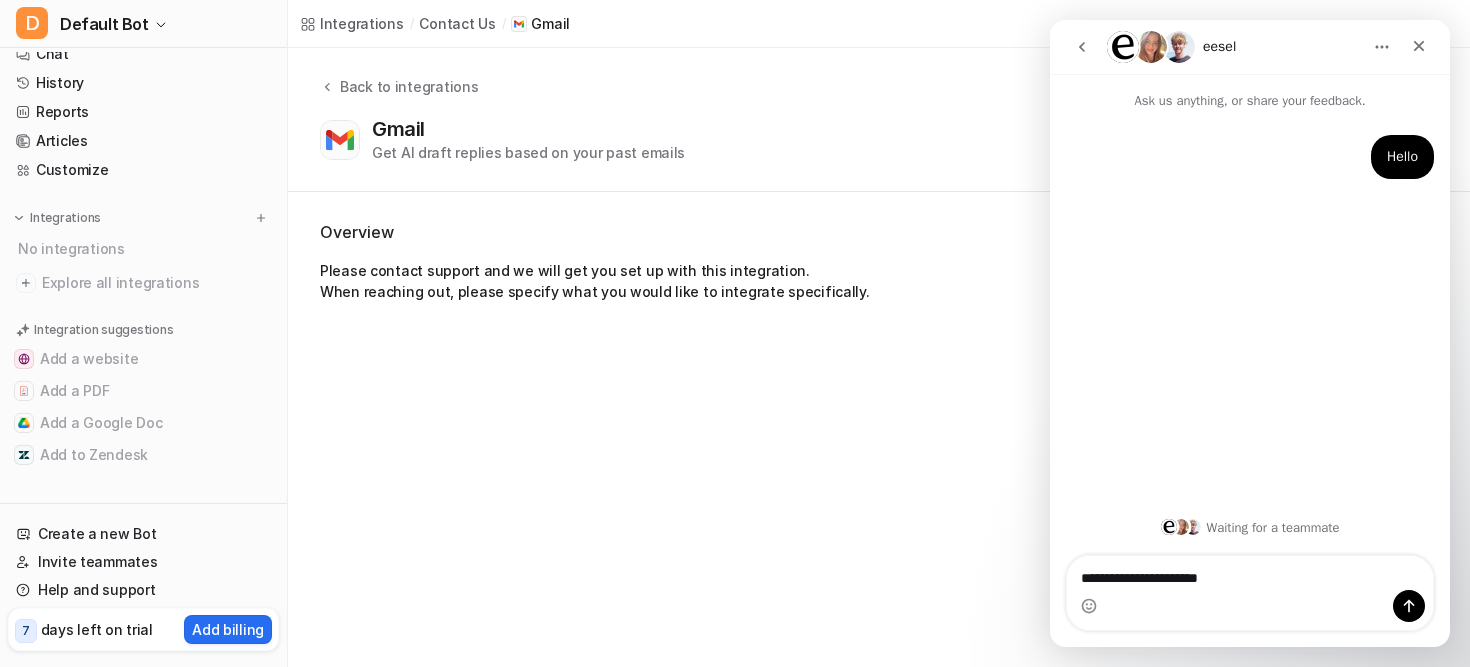 type on "**********" 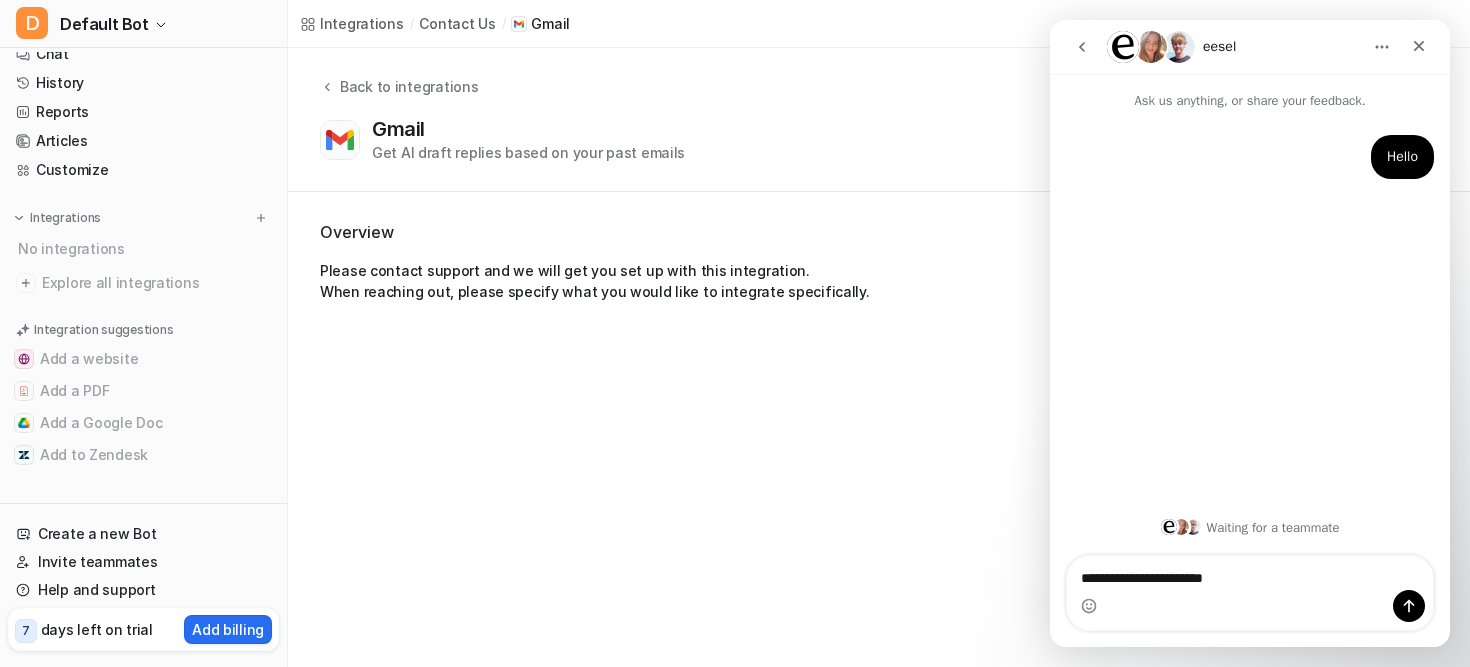 type 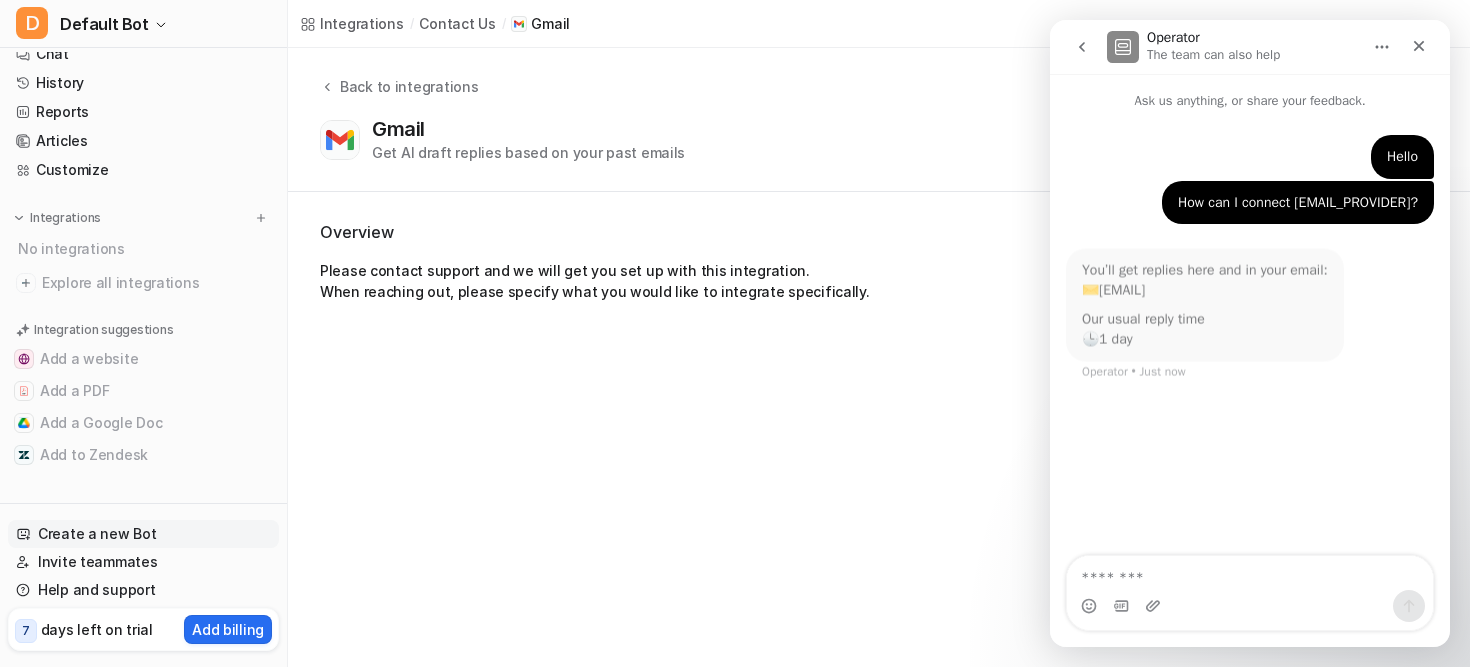 click on "Create a new Bot" at bounding box center (143, 534) 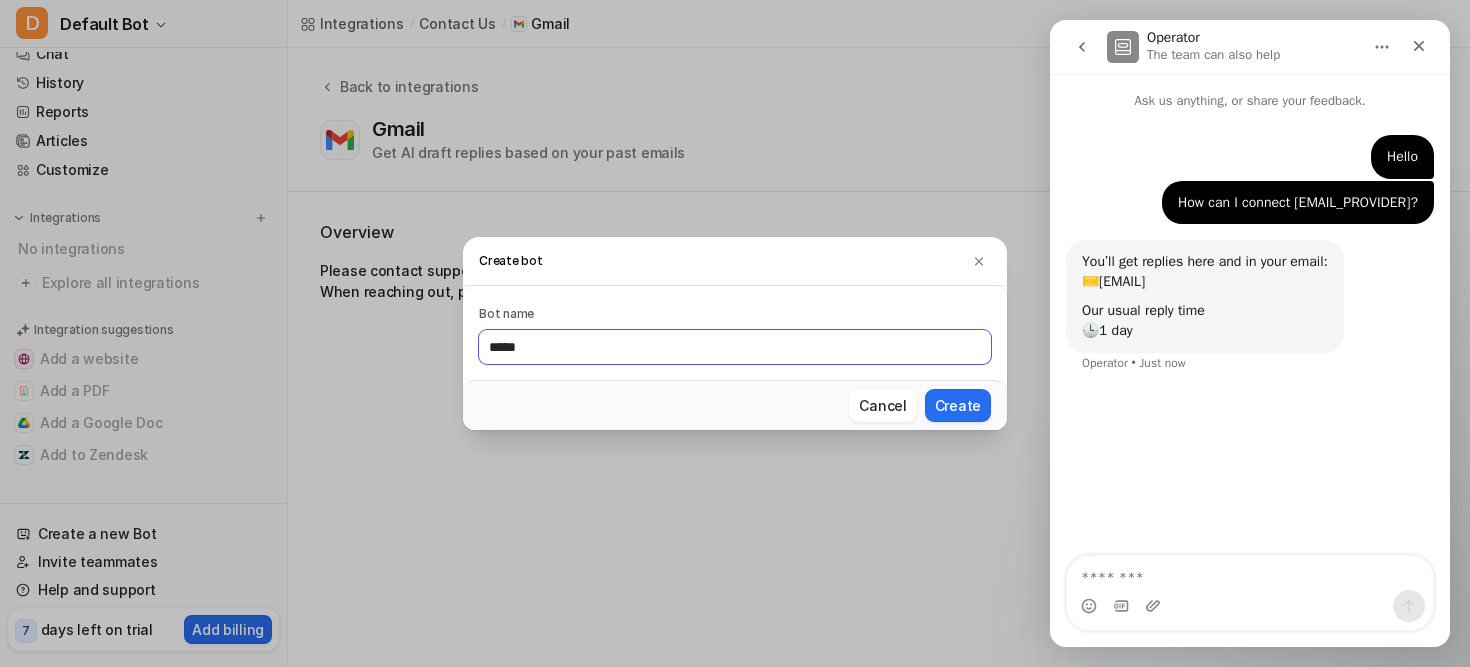 type on "*****" 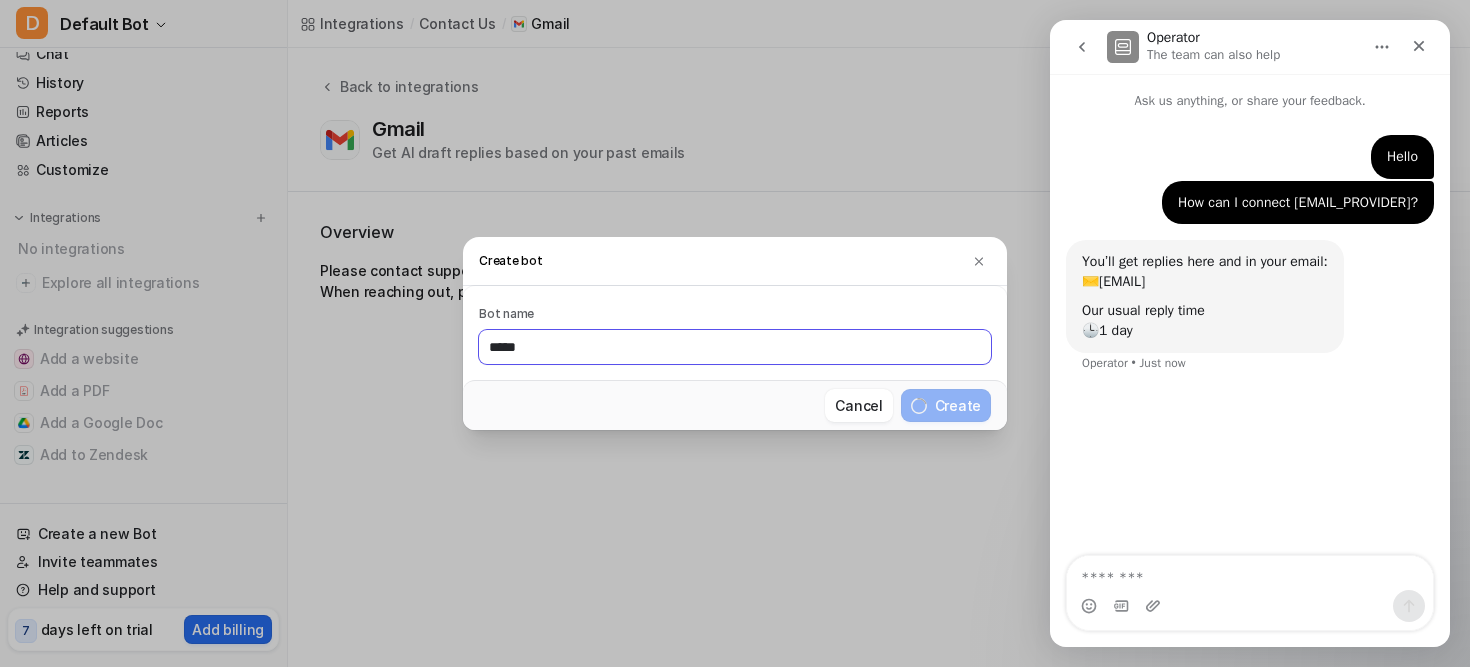 type 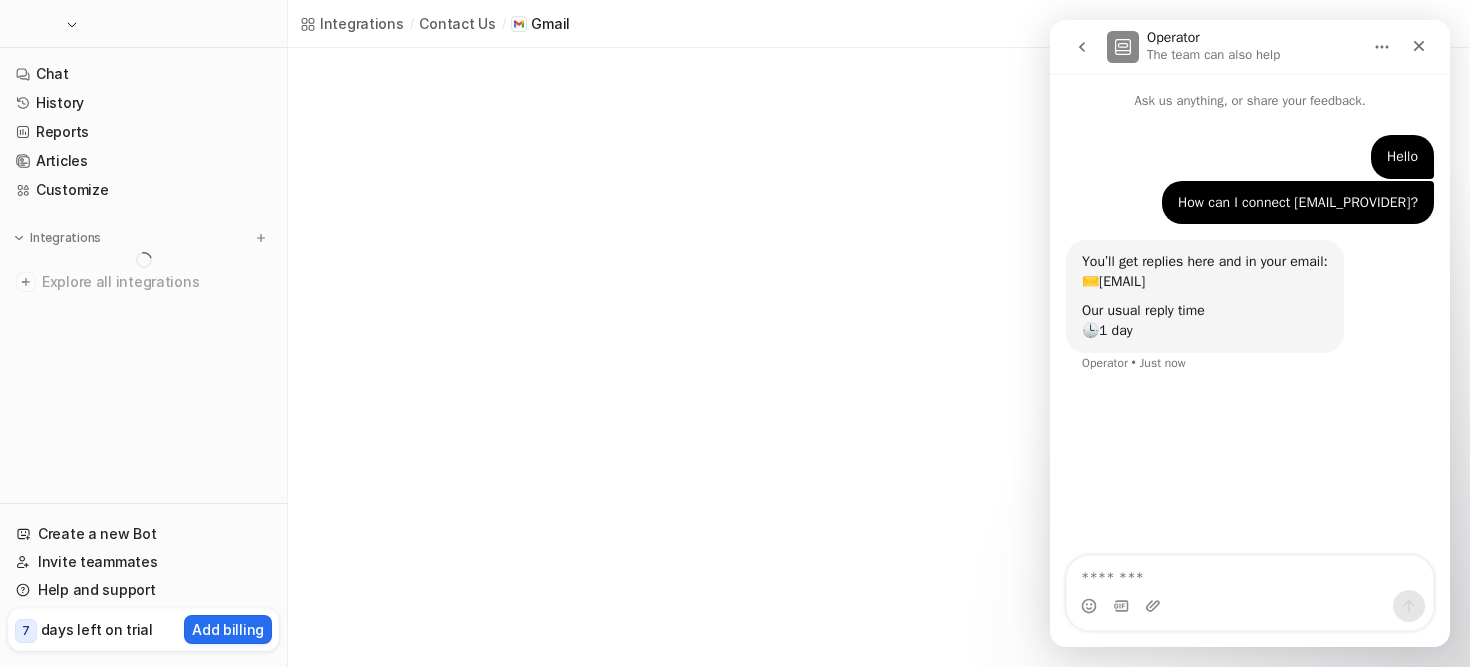 scroll, scrollTop: 0, scrollLeft: 0, axis: both 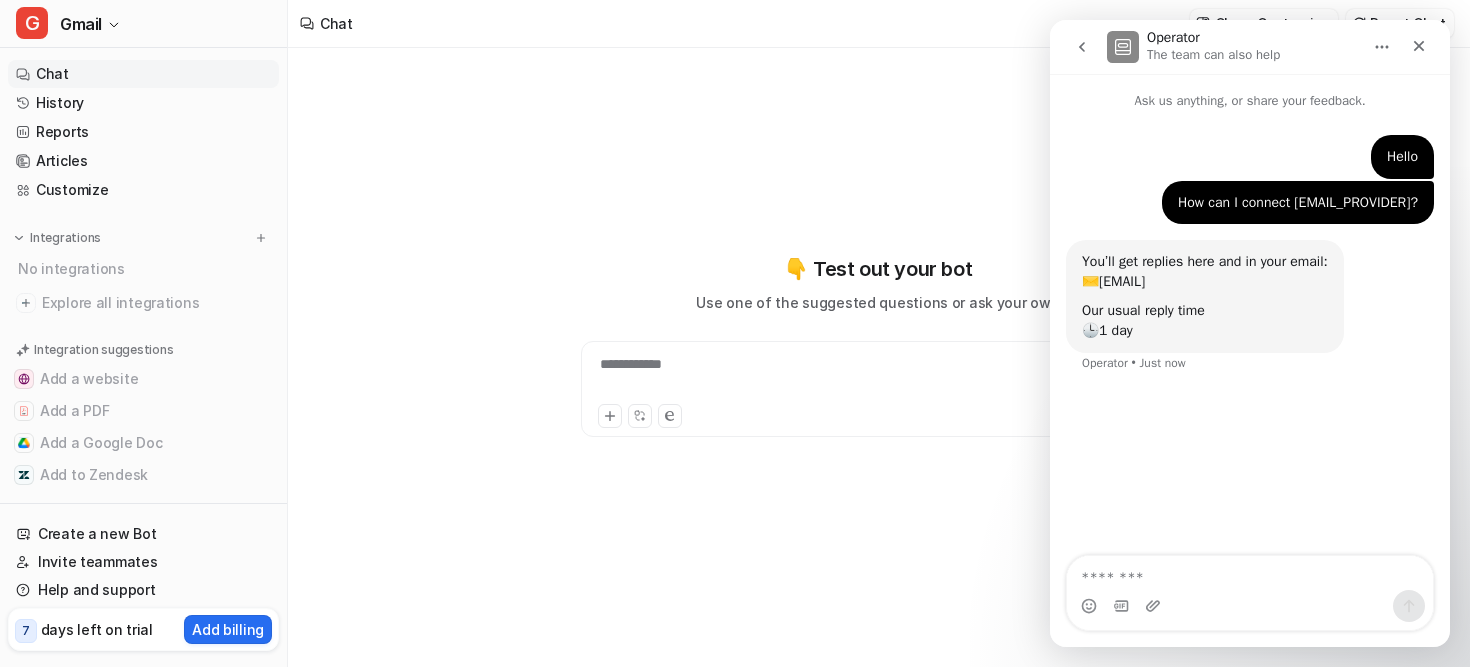 type on "**********" 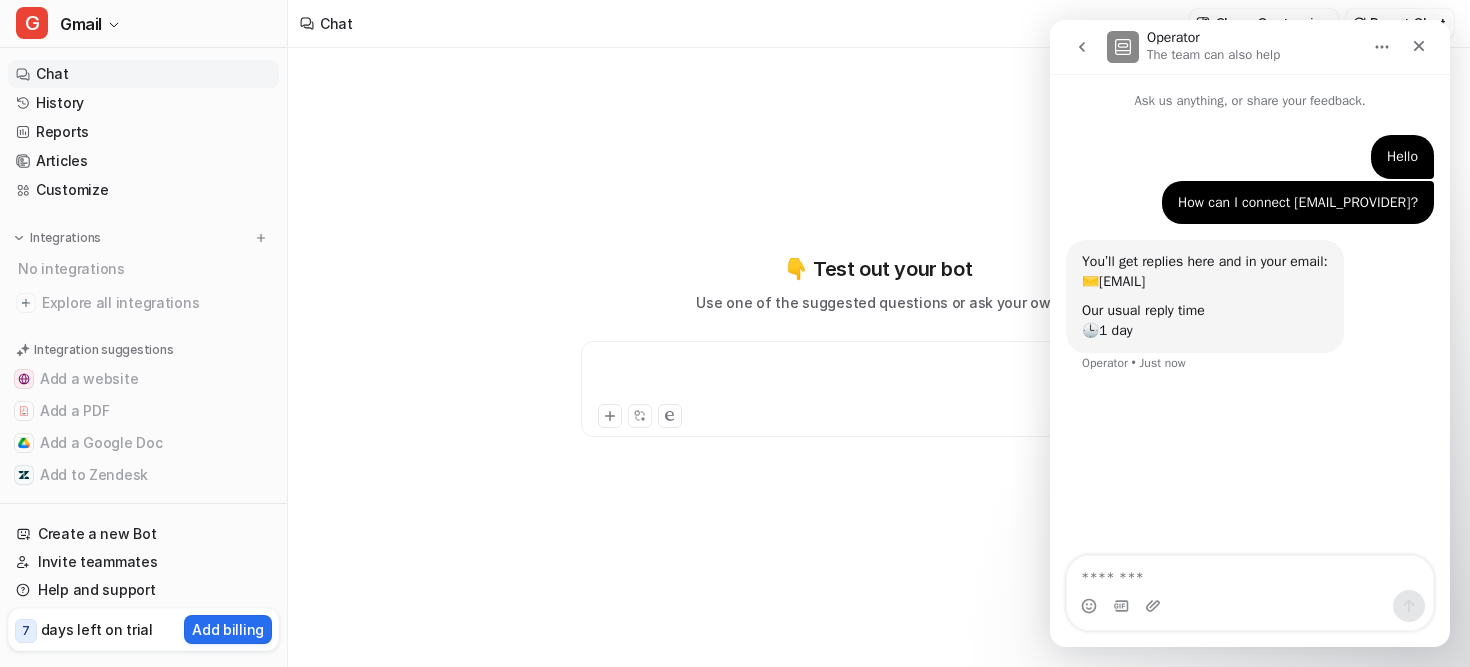 click at bounding box center (878, 377) 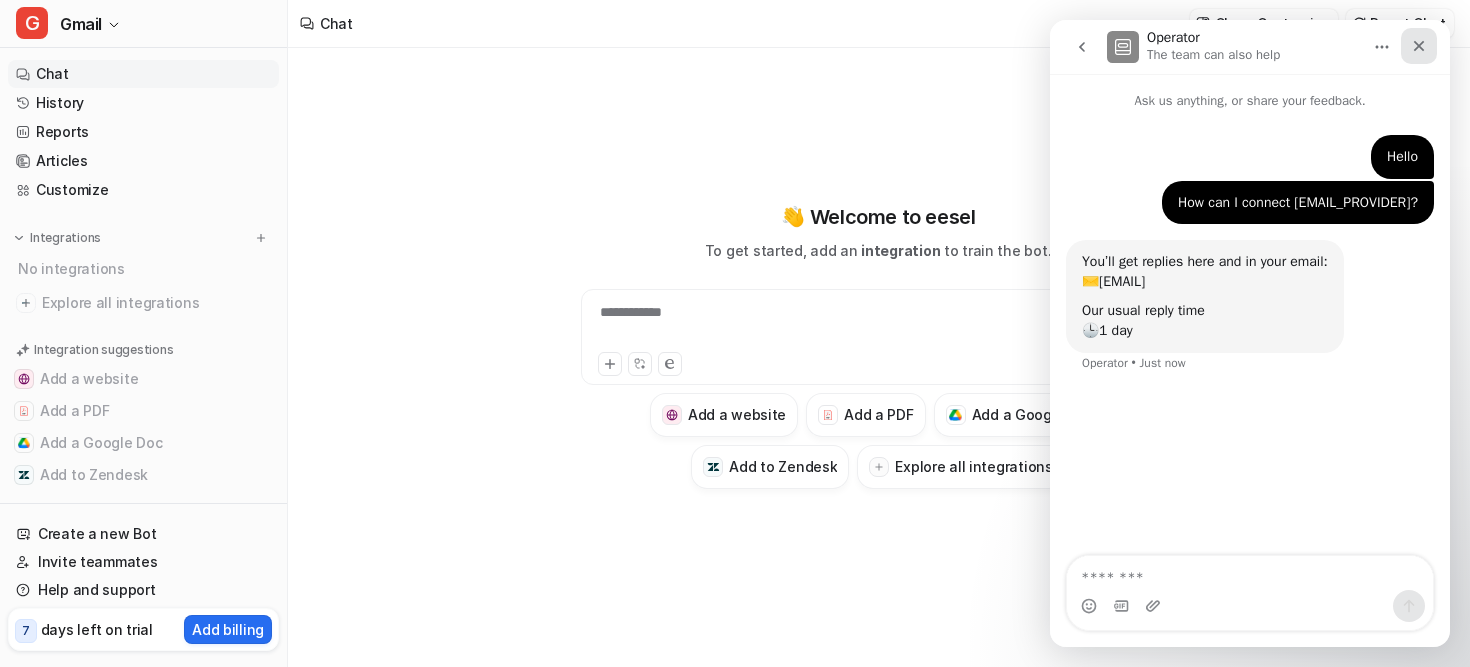 click 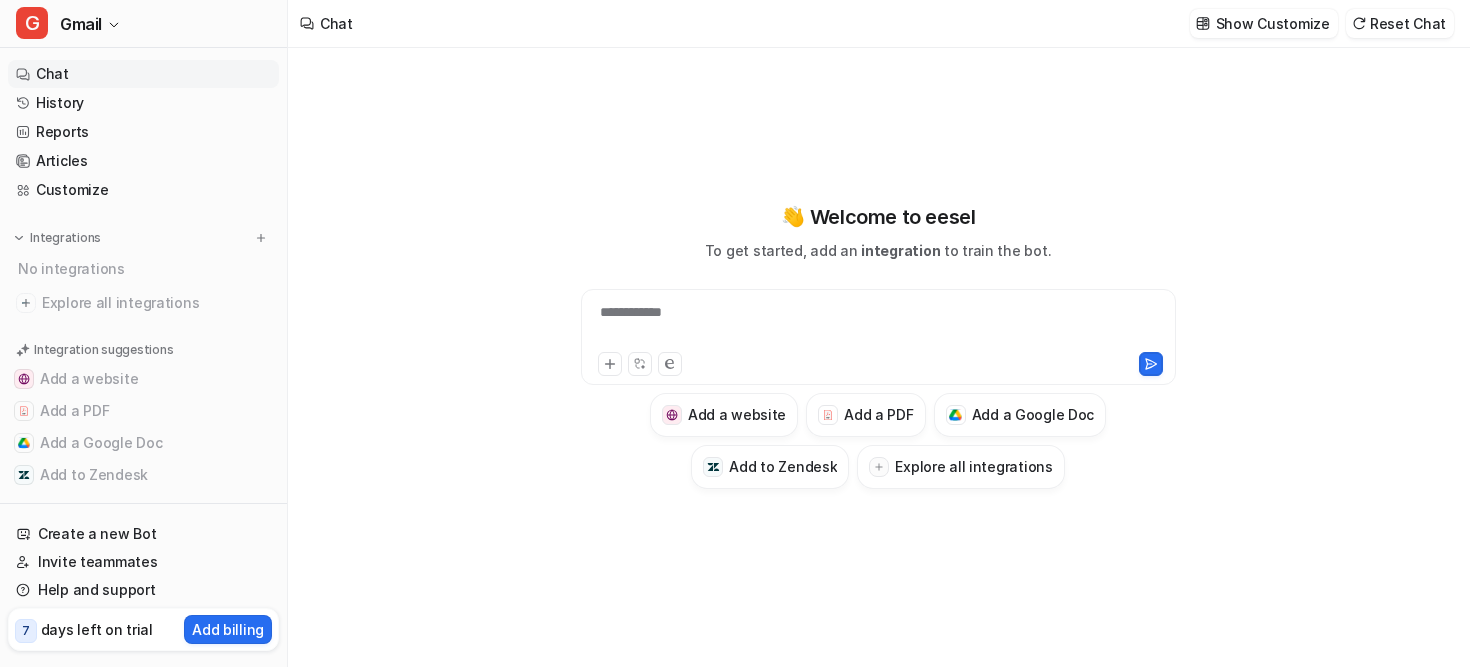 click on "**********" at bounding box center [878, 337] 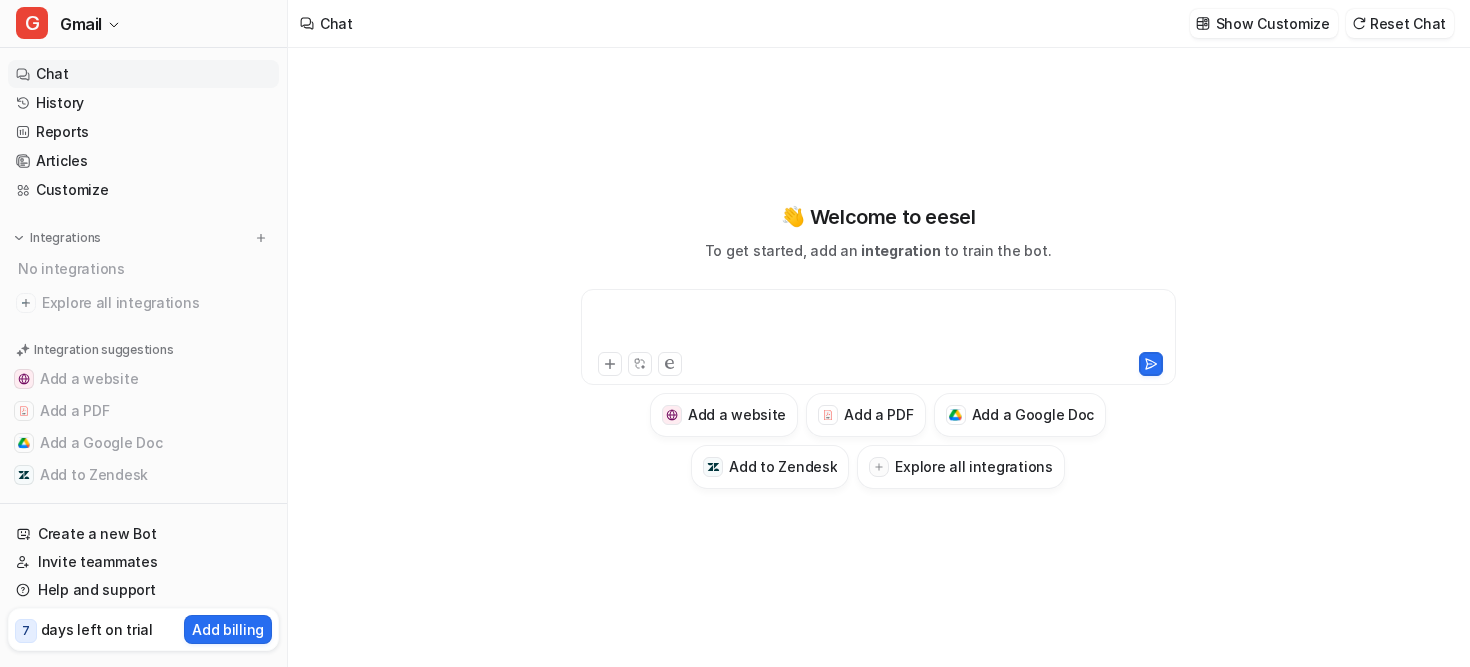 click at bounding box center [878, 325] 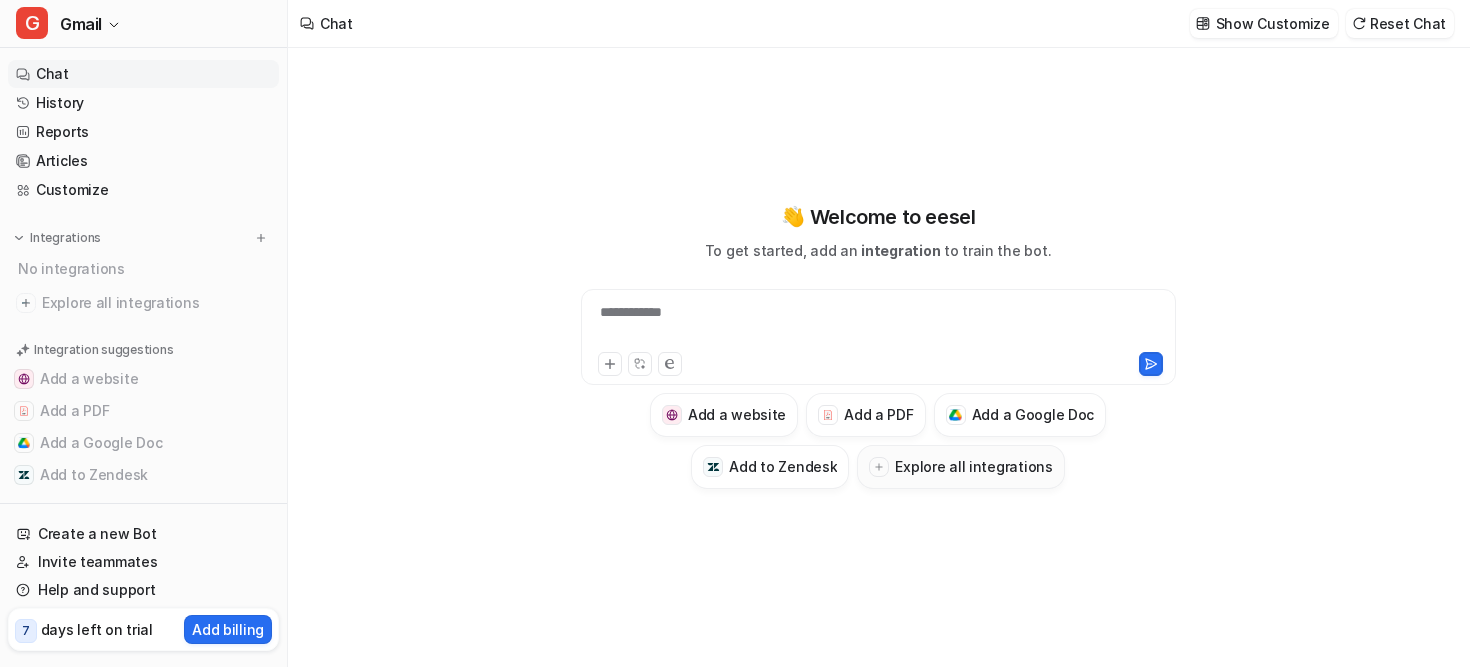 click on "Explore all integrations" at bounding box center [973, 466] 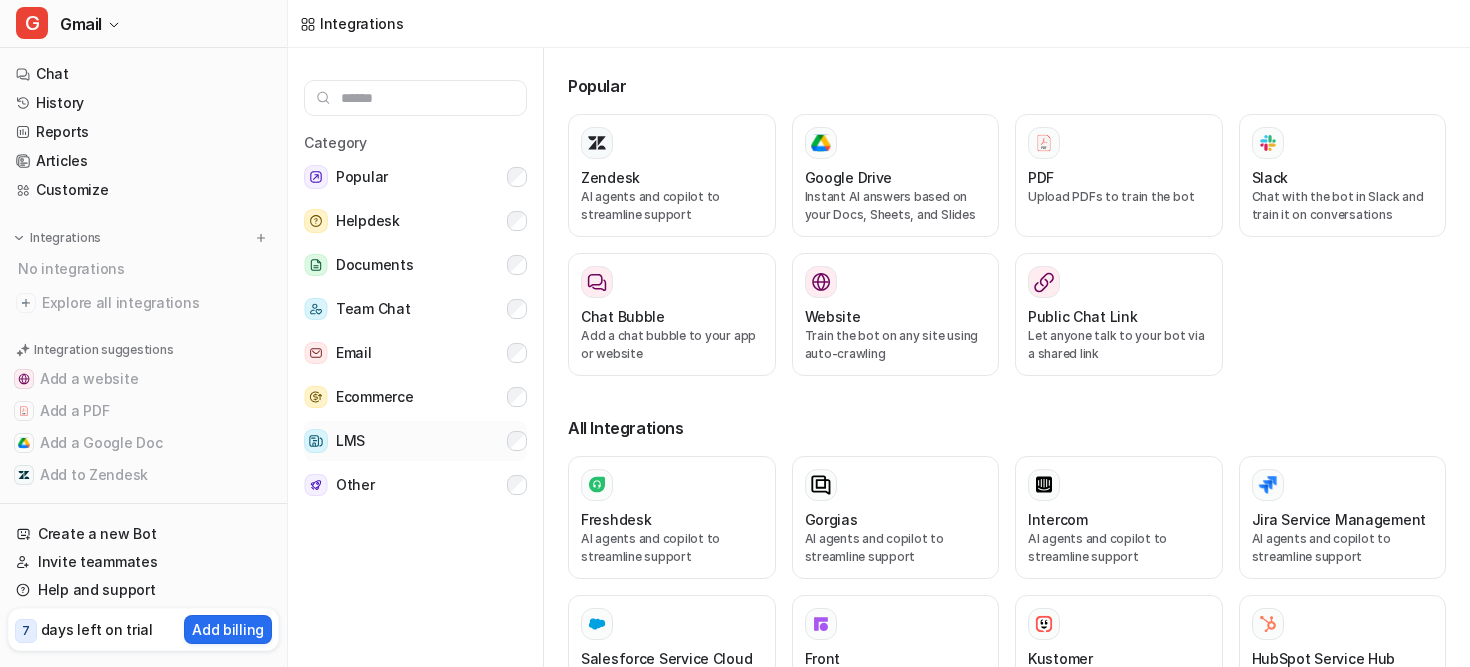 click on "LMS" at bounding box center [415, 441] 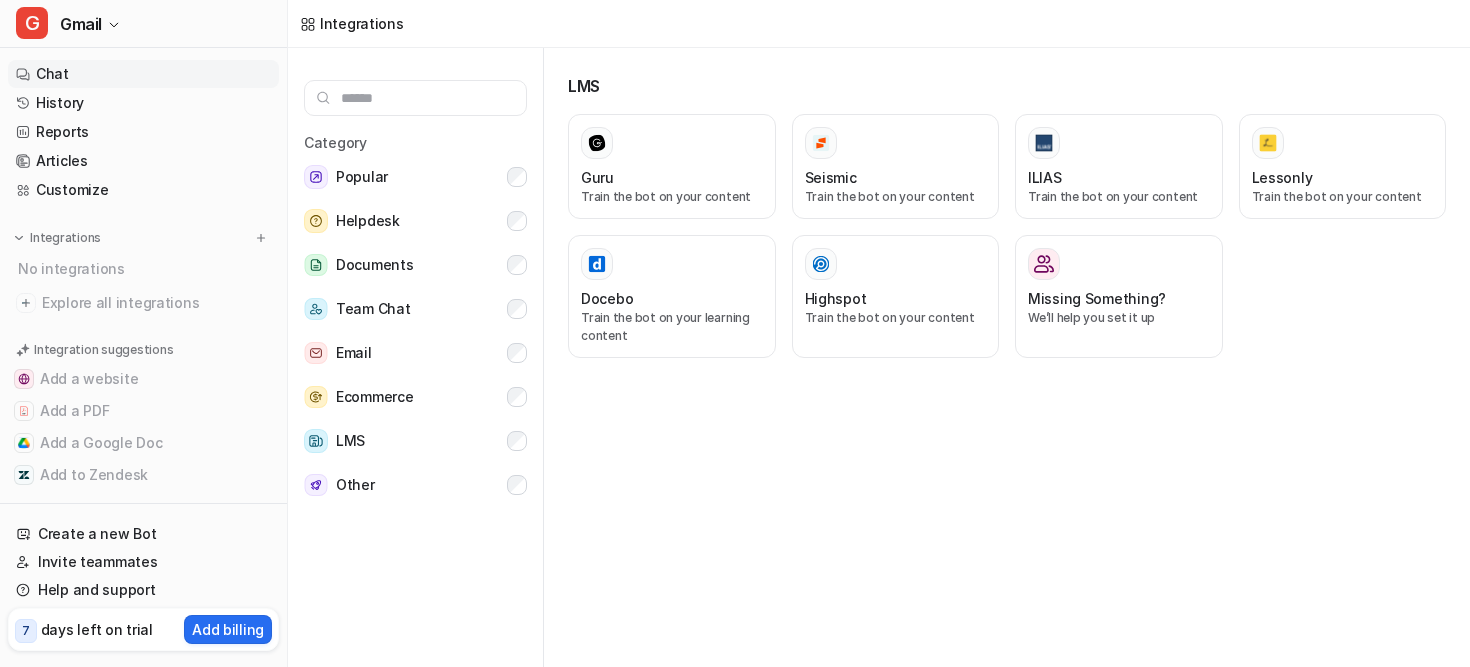 click on "Chat" at bounding box center [143, 74] 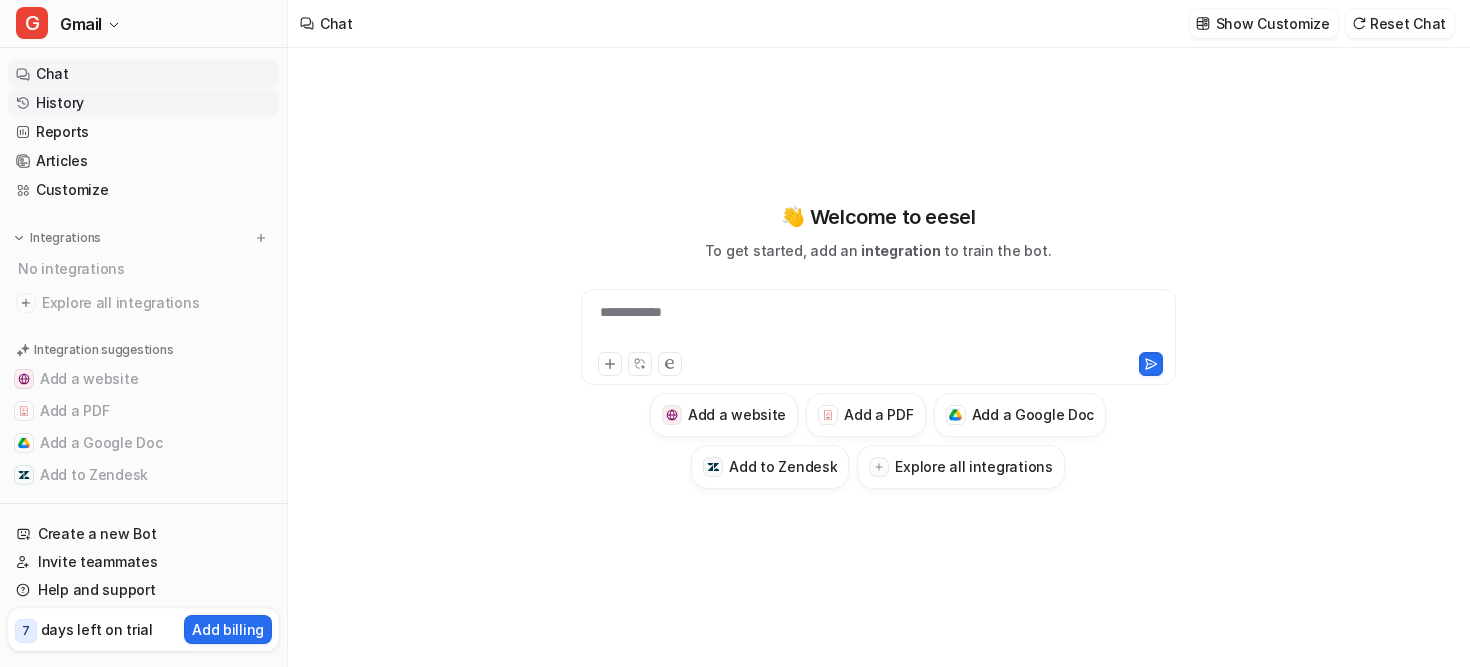 click on "History" at bounding box center (143, 103) 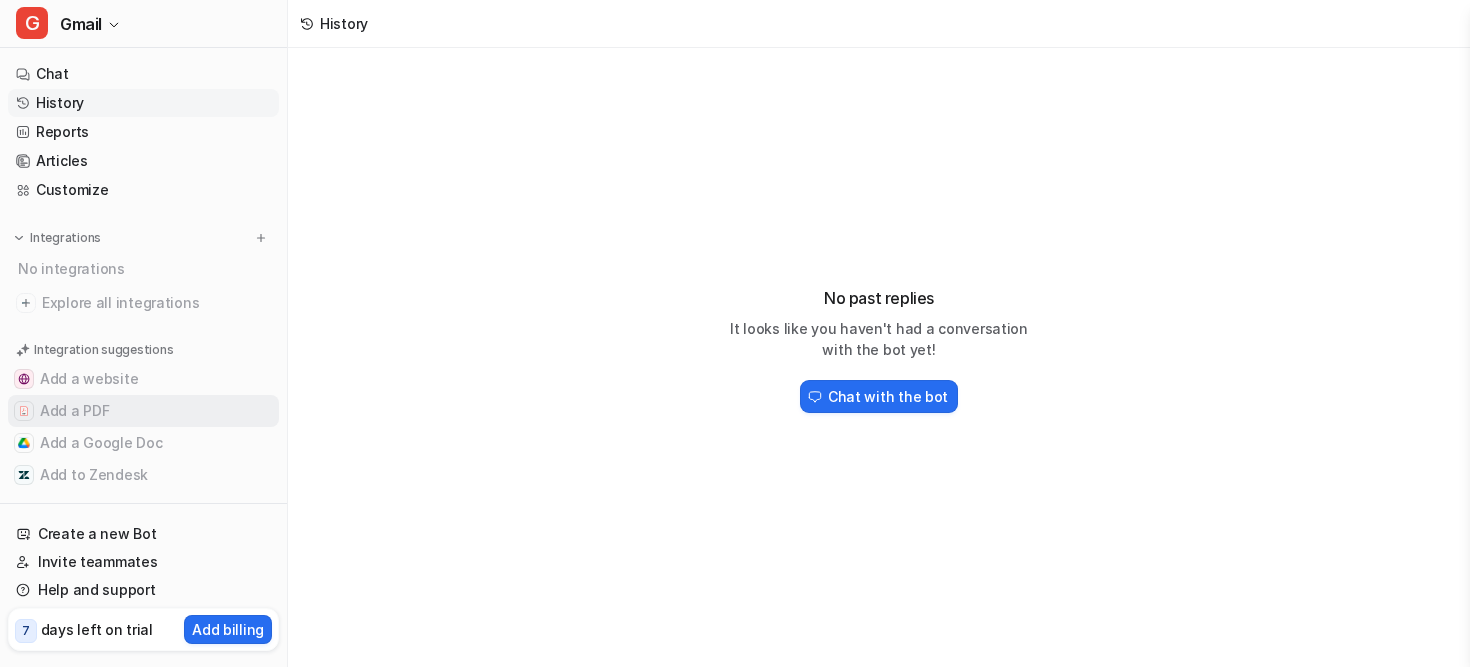 scroll, scrollTop: 20, scrollLeft: 0, axis: vertical 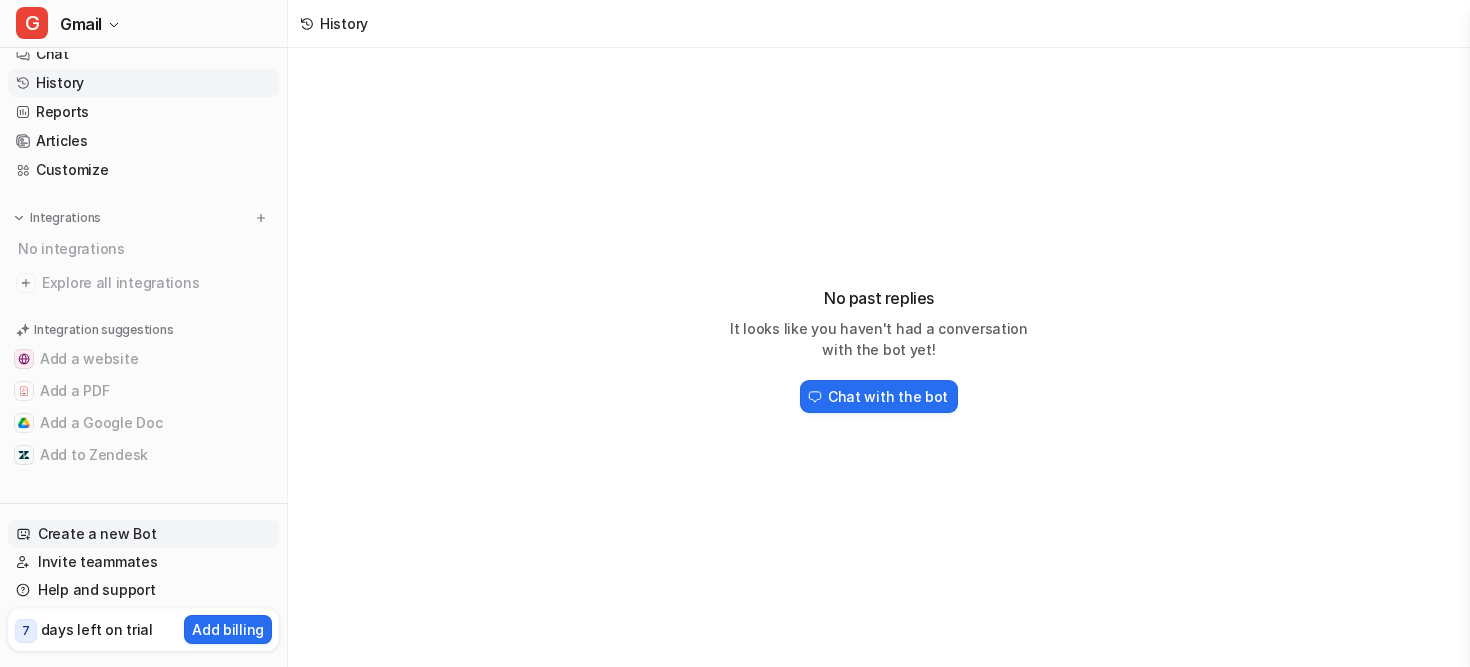 click on "Create a new Bot" at bounding box center [143, 534] 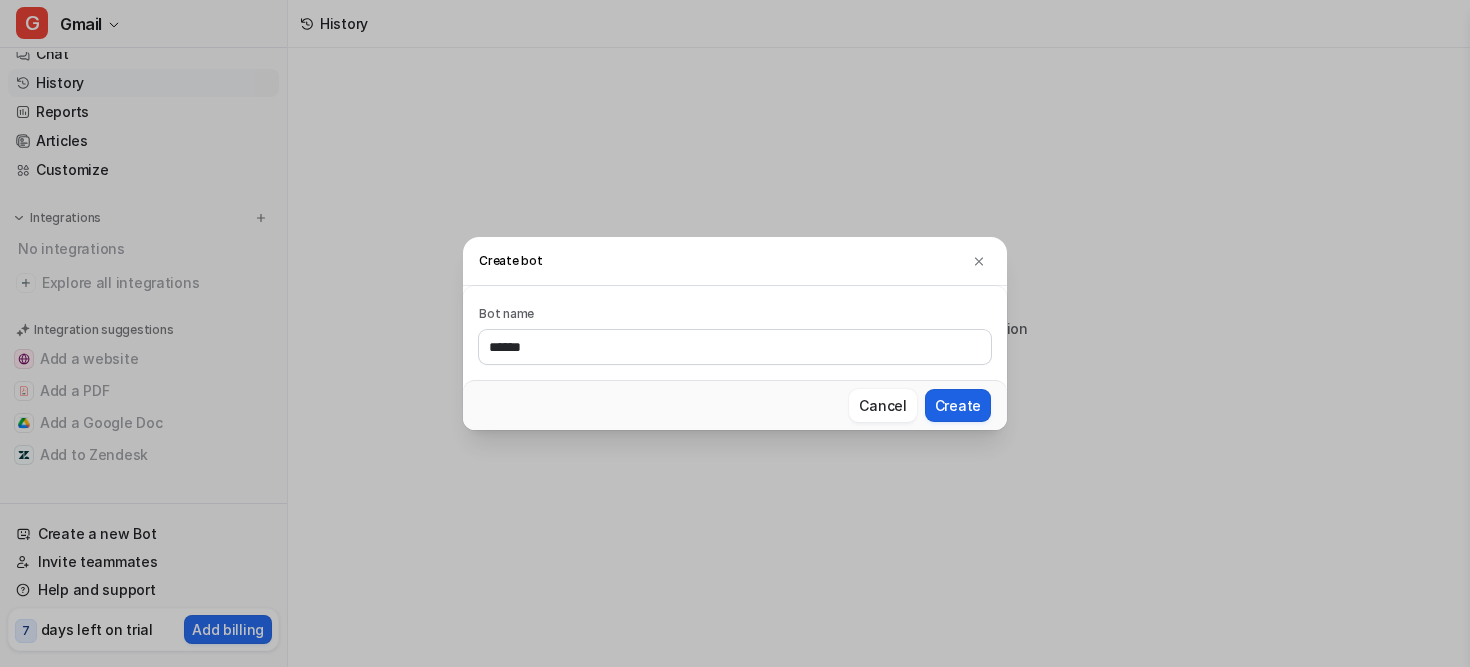 type on "******" 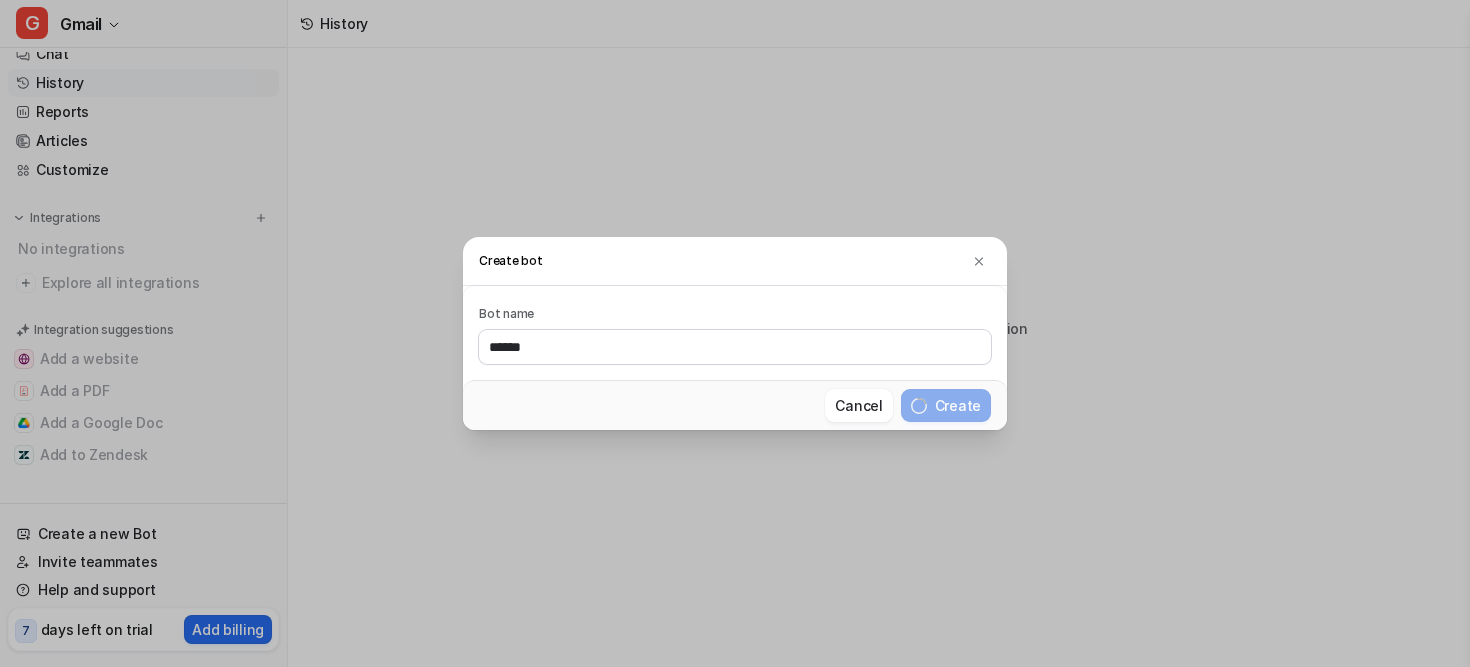 type 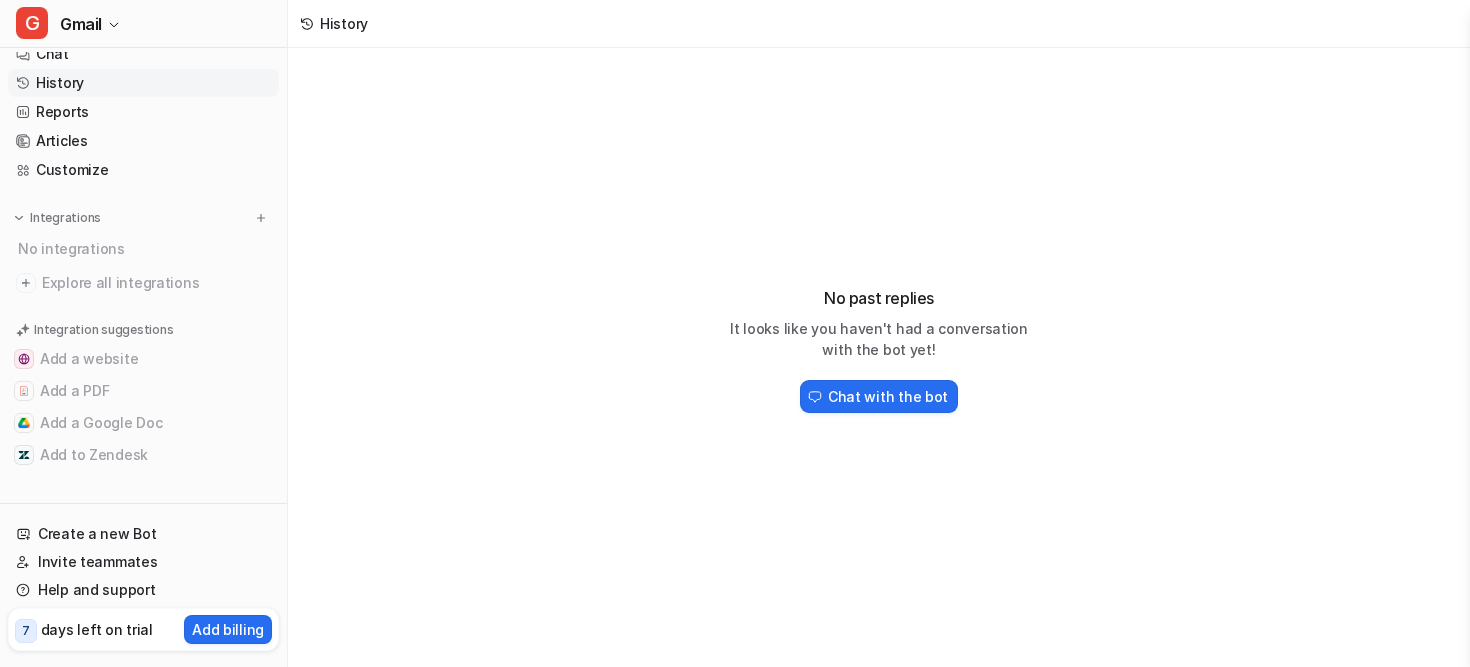 scroll, scrollTop: 0, scrollLeft: 0, axis: both 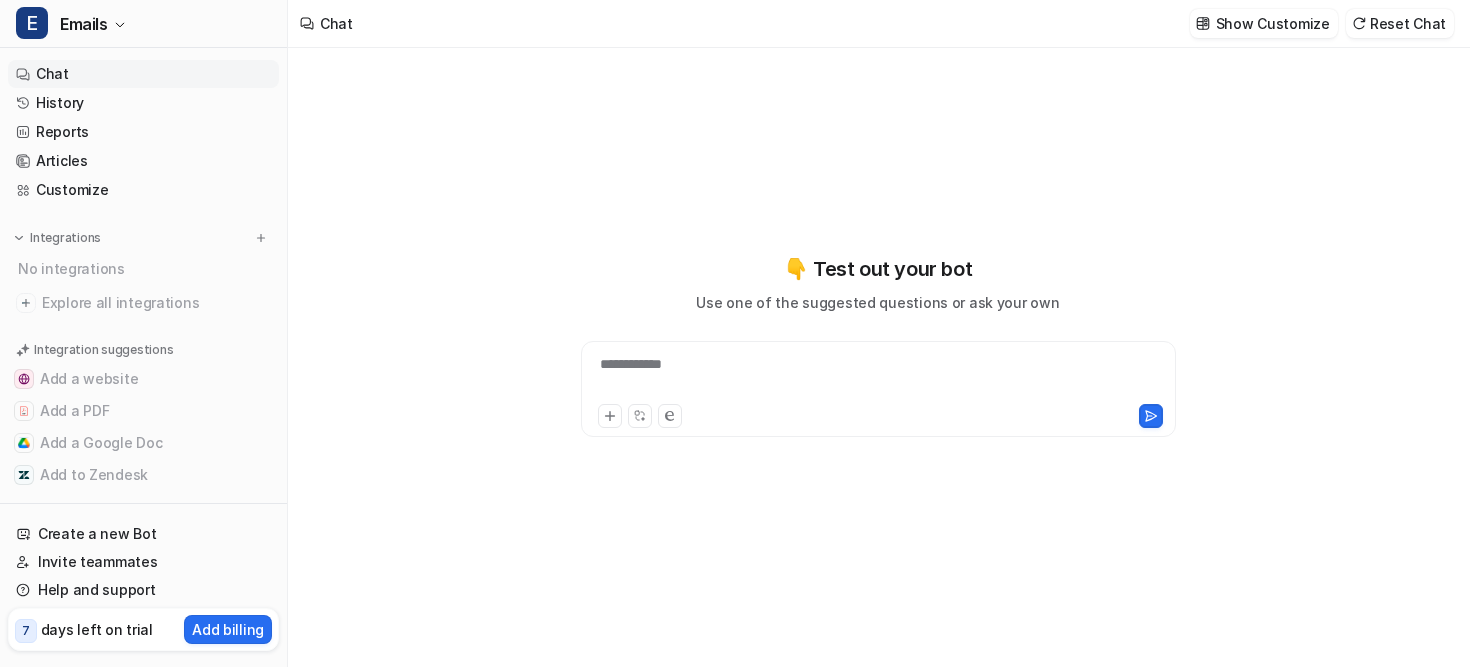 type on "**********" 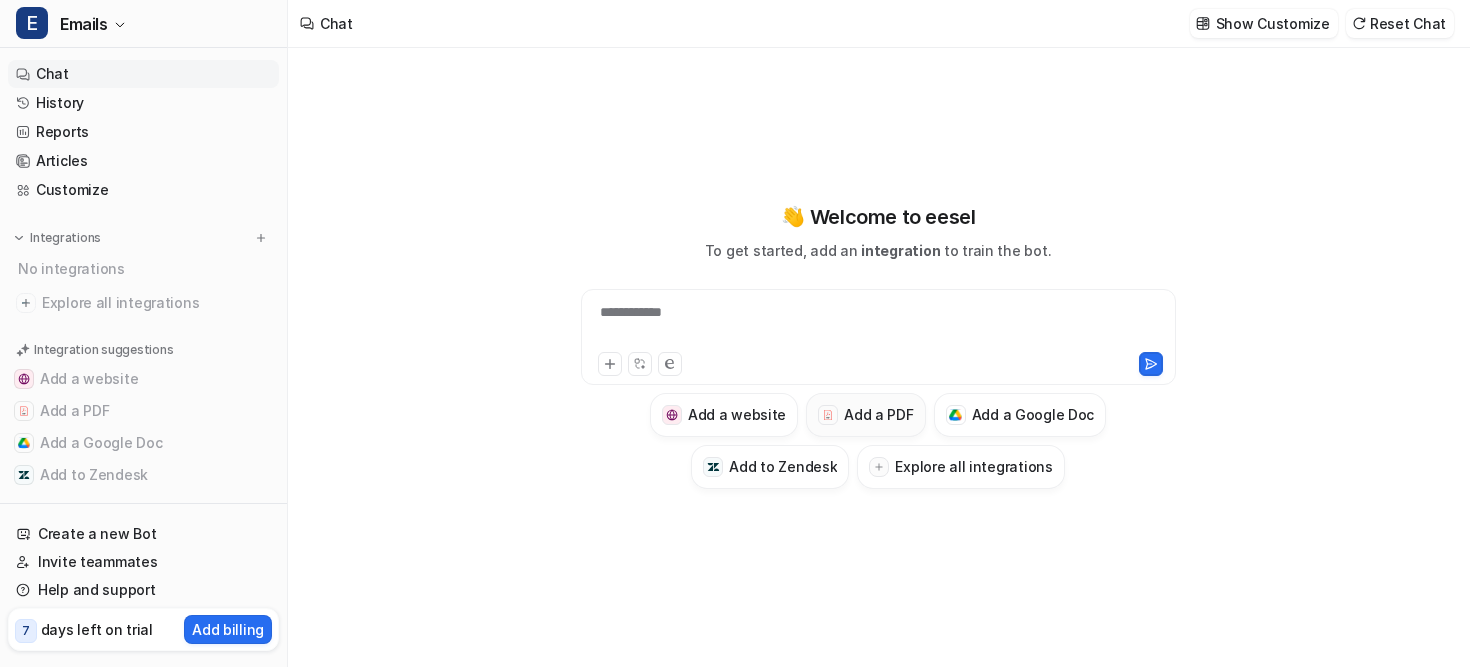 click on "Add a PDF" at bounding box center (878, 414) 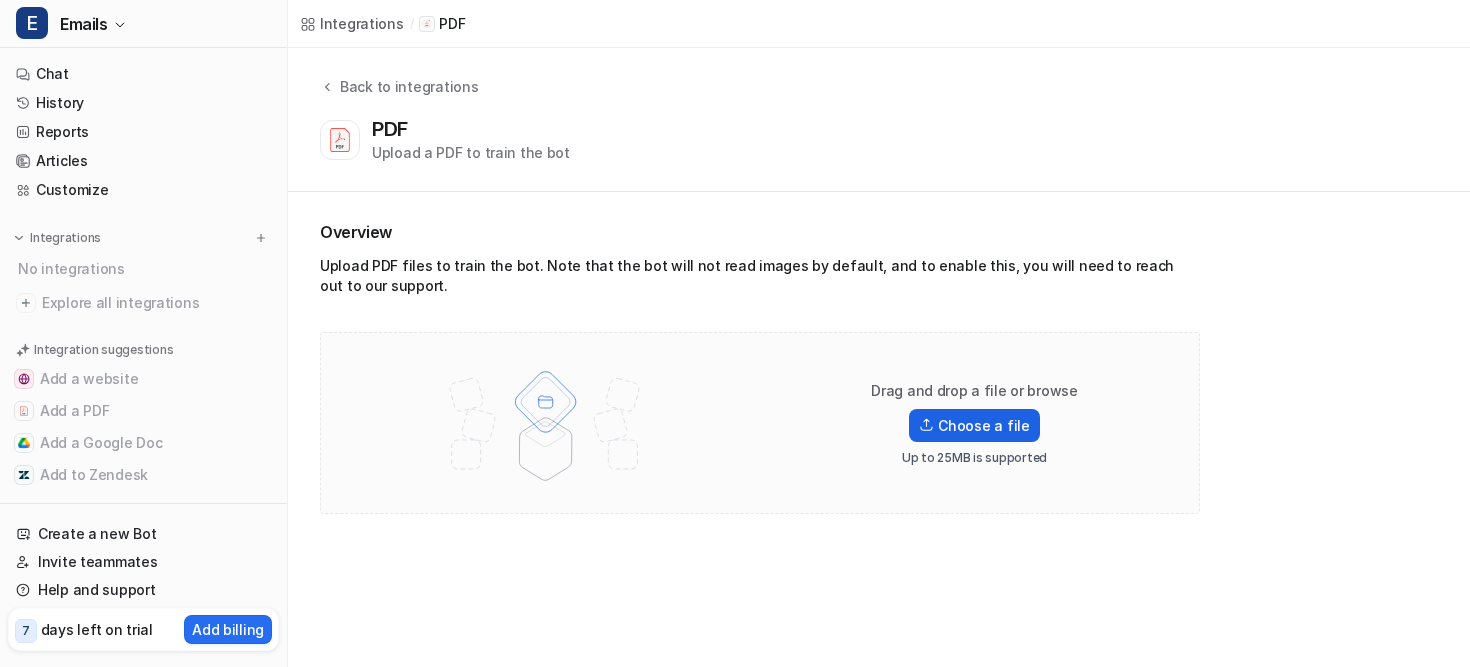 click on "Choose a file" at bounding box center (974, 425) 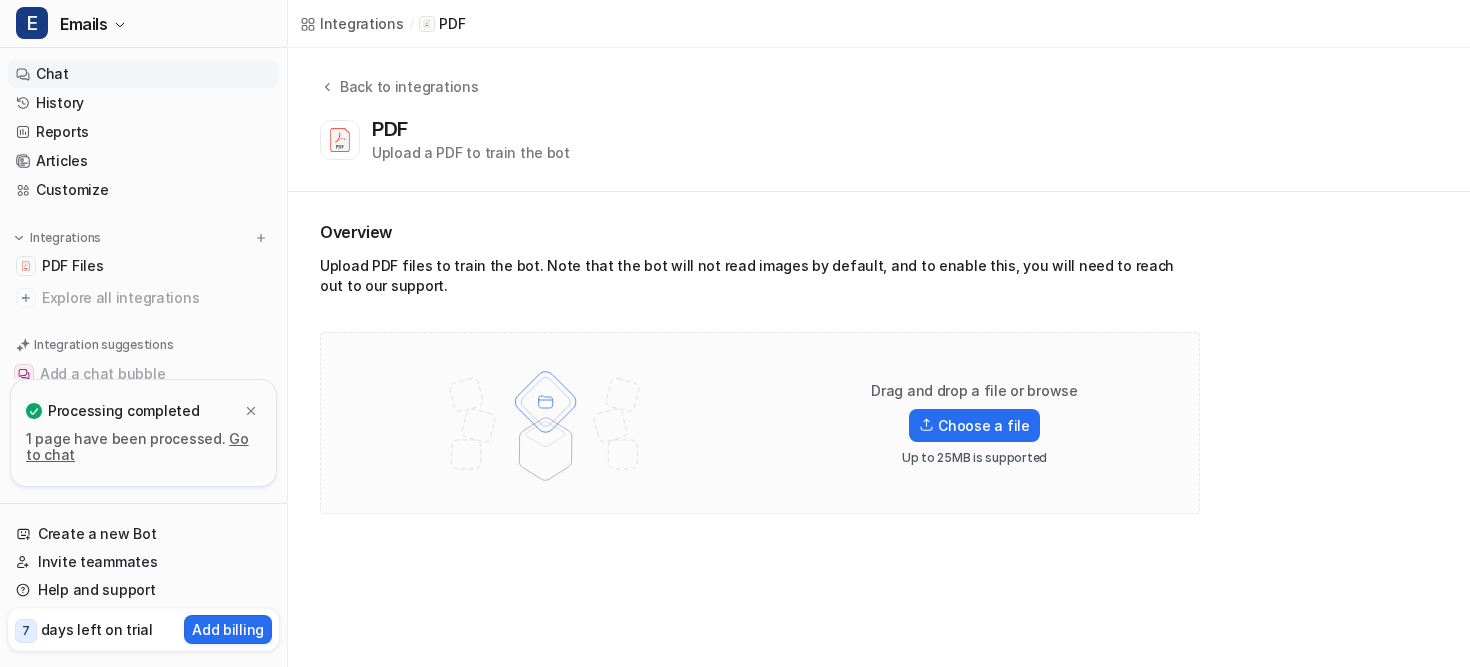 click on "Chat" at bounding box center (143, 74) 